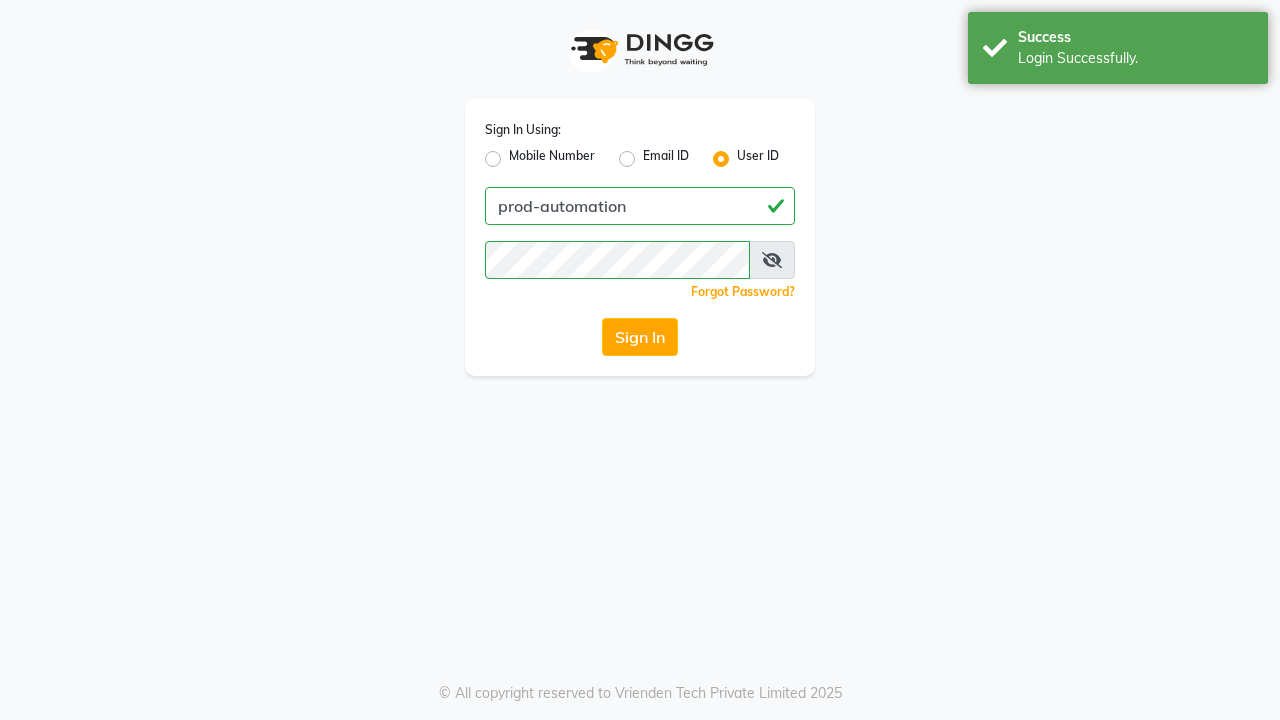 scroll, scrollTop: 0, scrollLeft: 0, axis: both 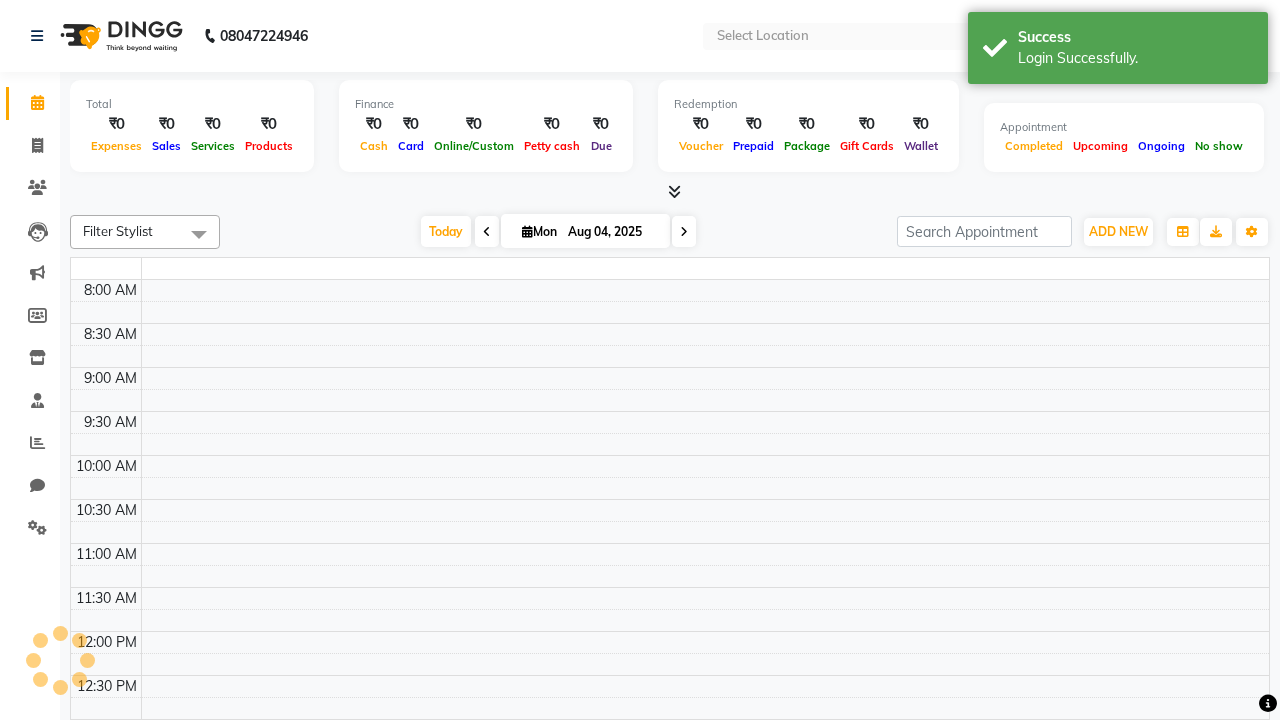select on "en" 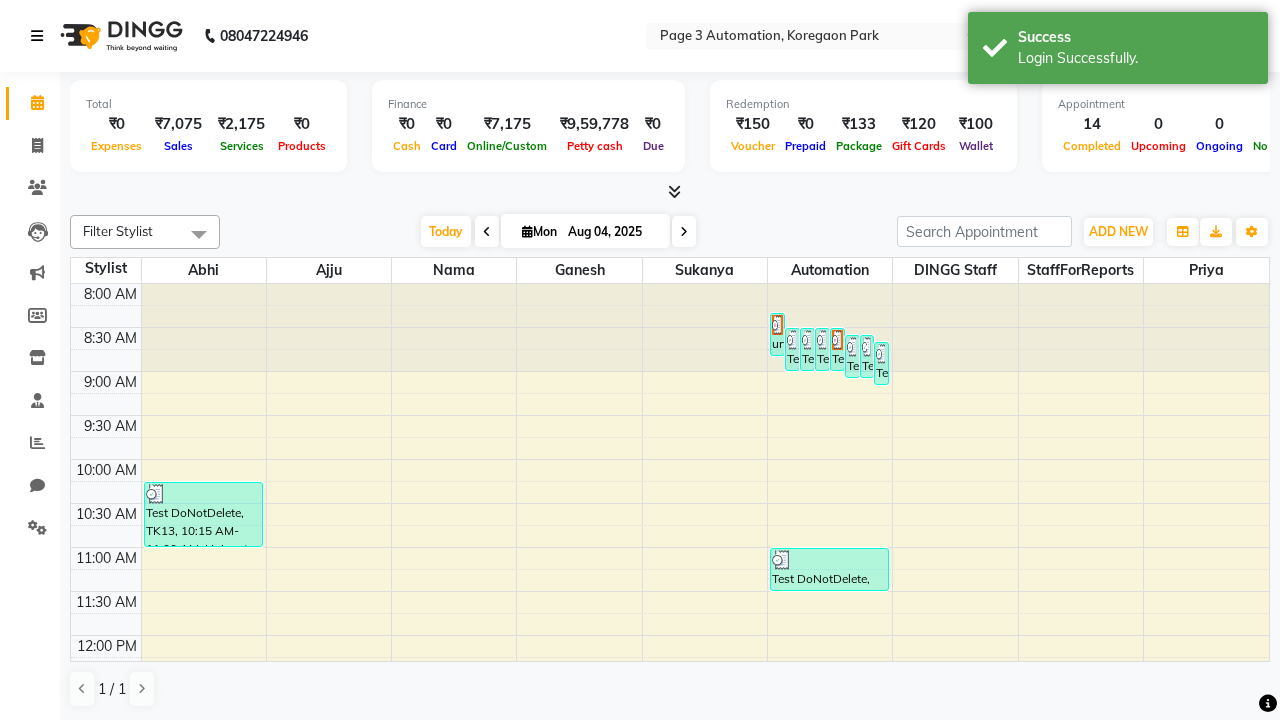 click at bounding box center [37, 36] 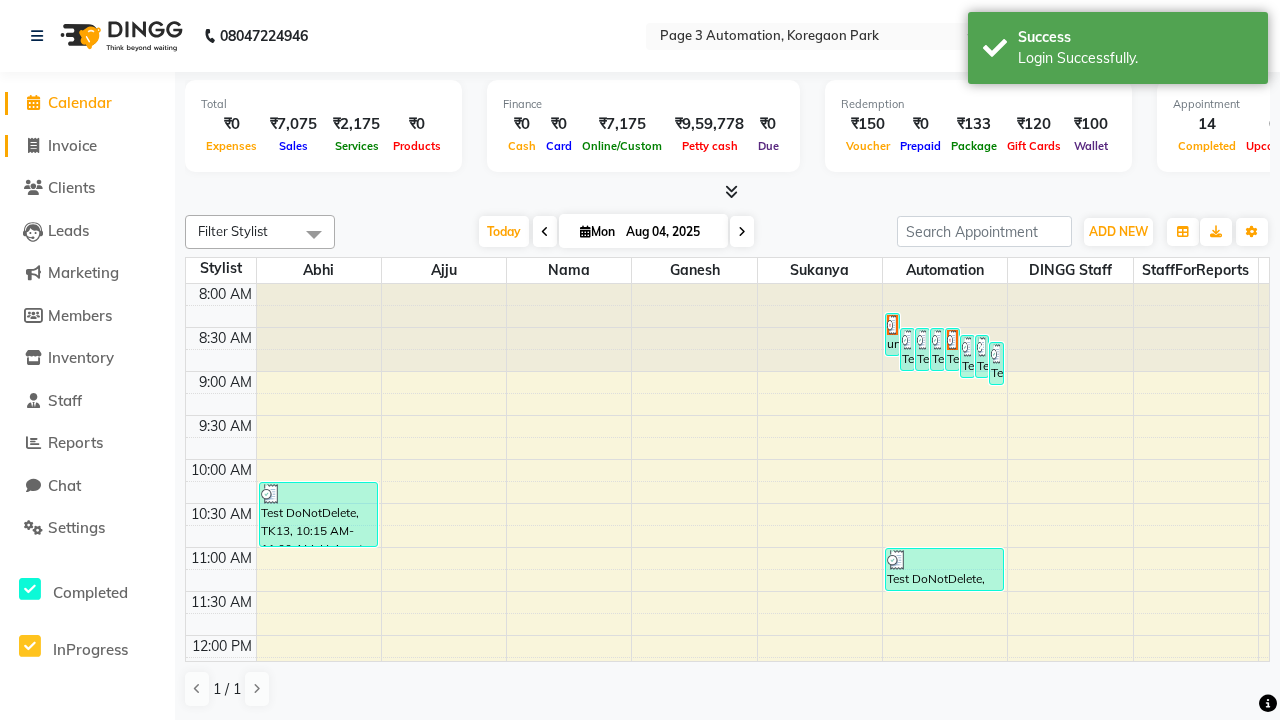 click on "Invoice" 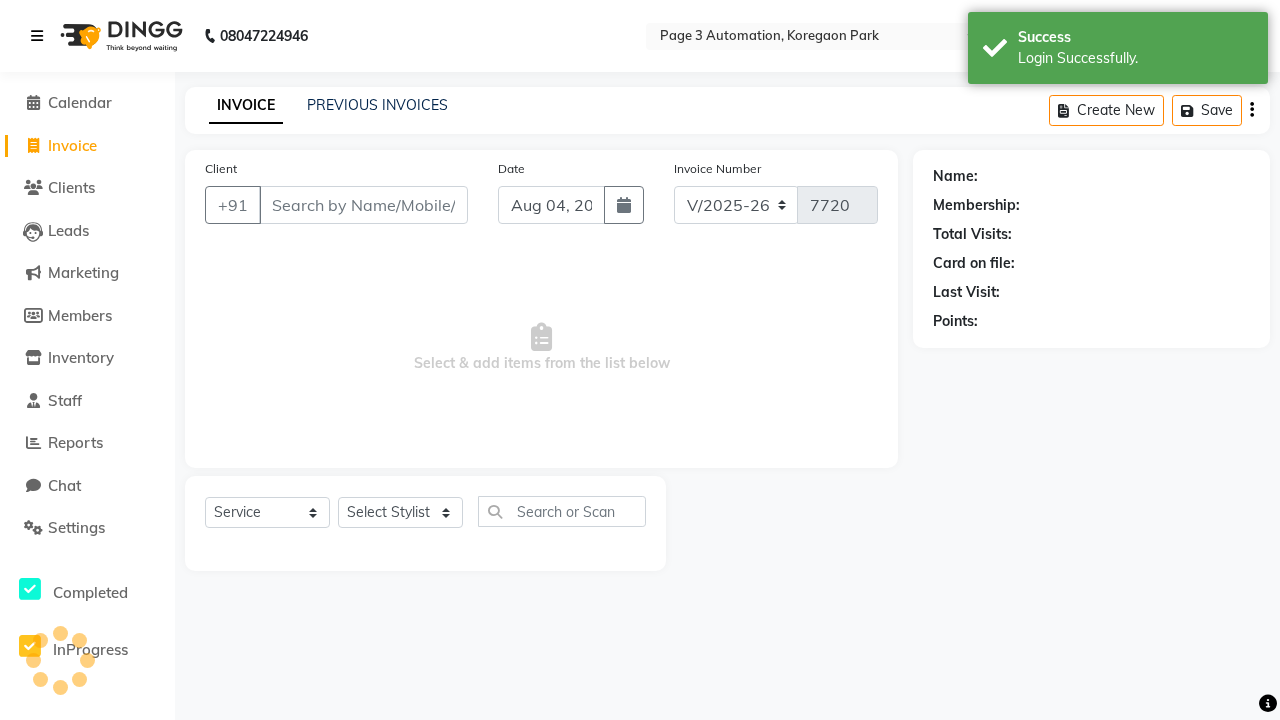 click at bounding box center (37, 36) 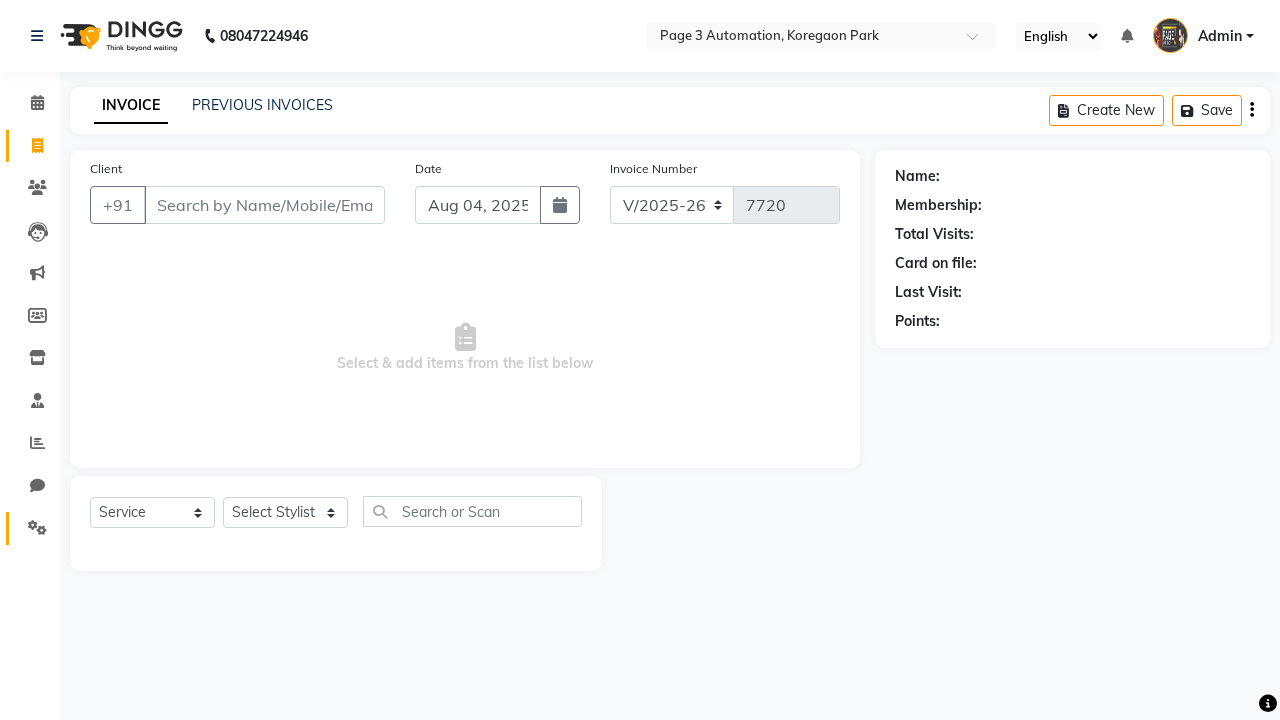 click 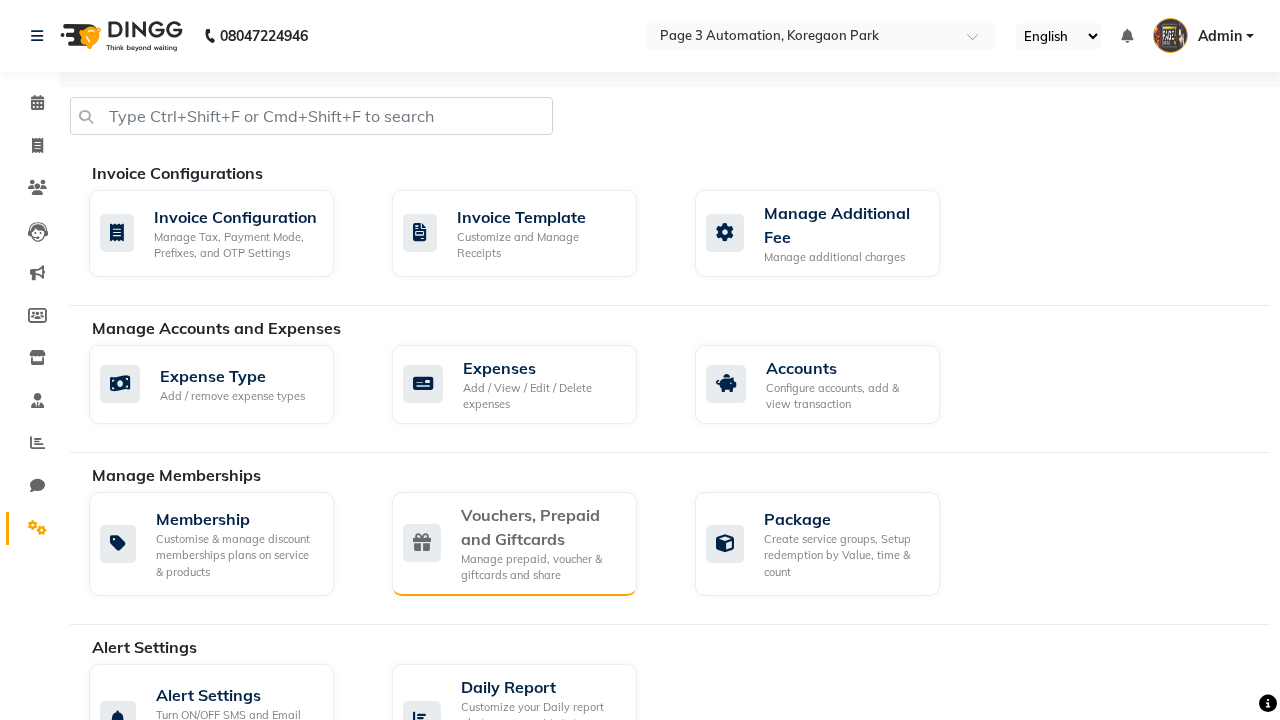 click on "Vouchers, Prepaid and Giftcards" 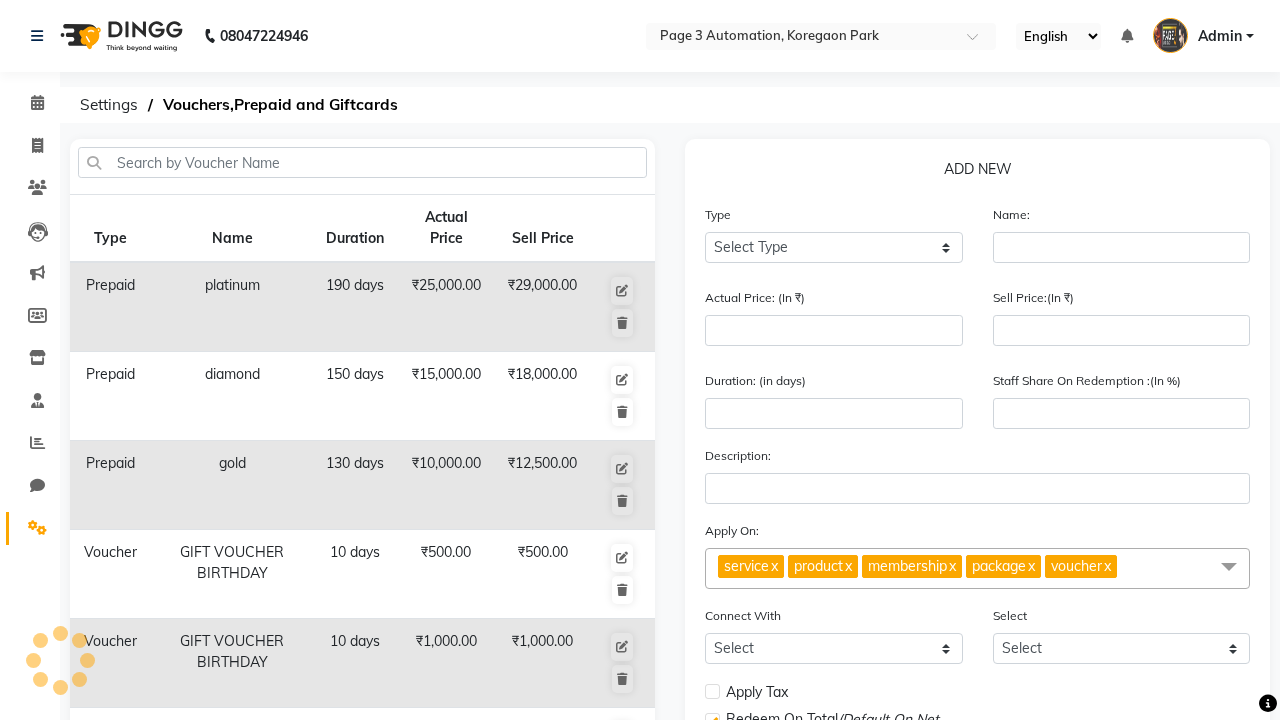 select on "P" 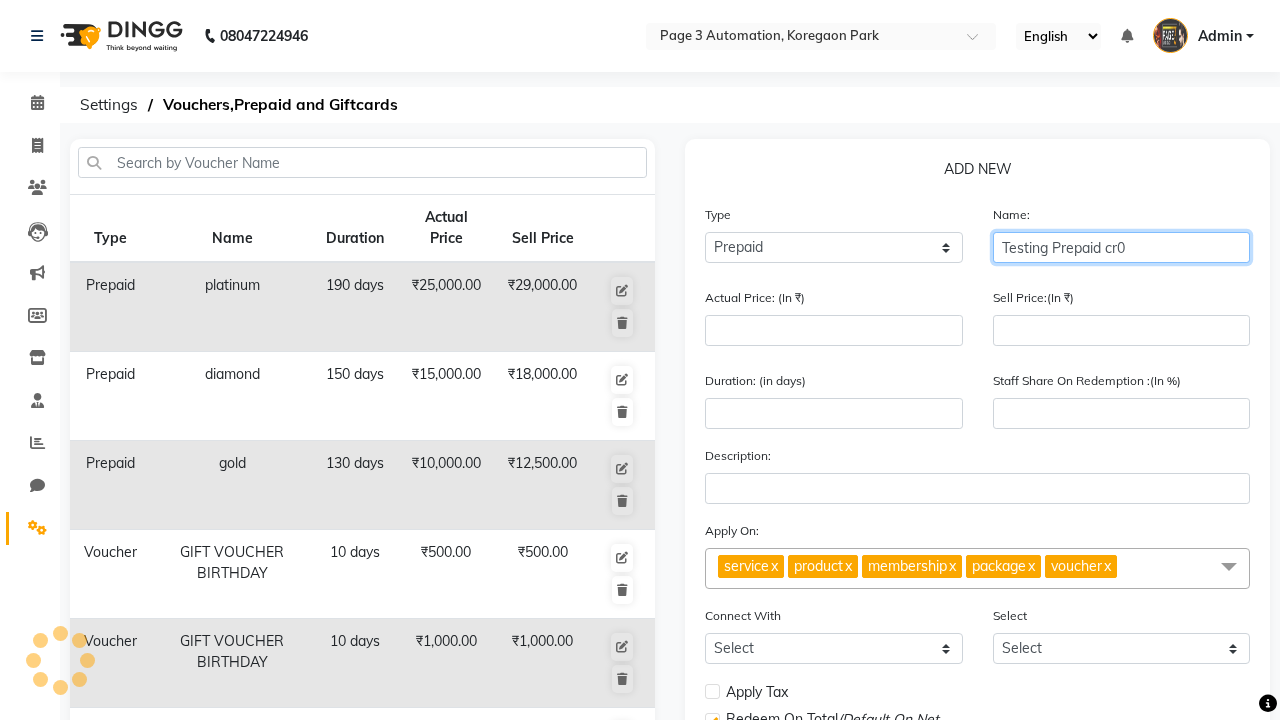 type on "Testing Prepaid cr0" 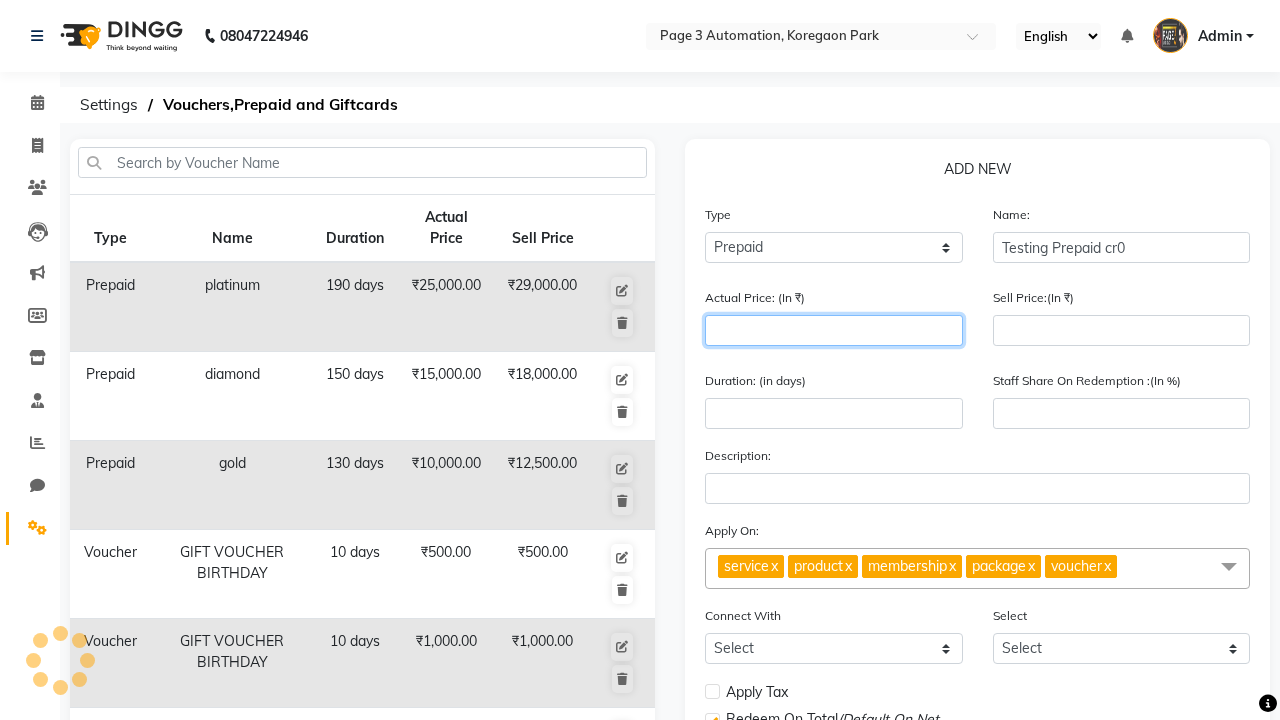 type on "1500" 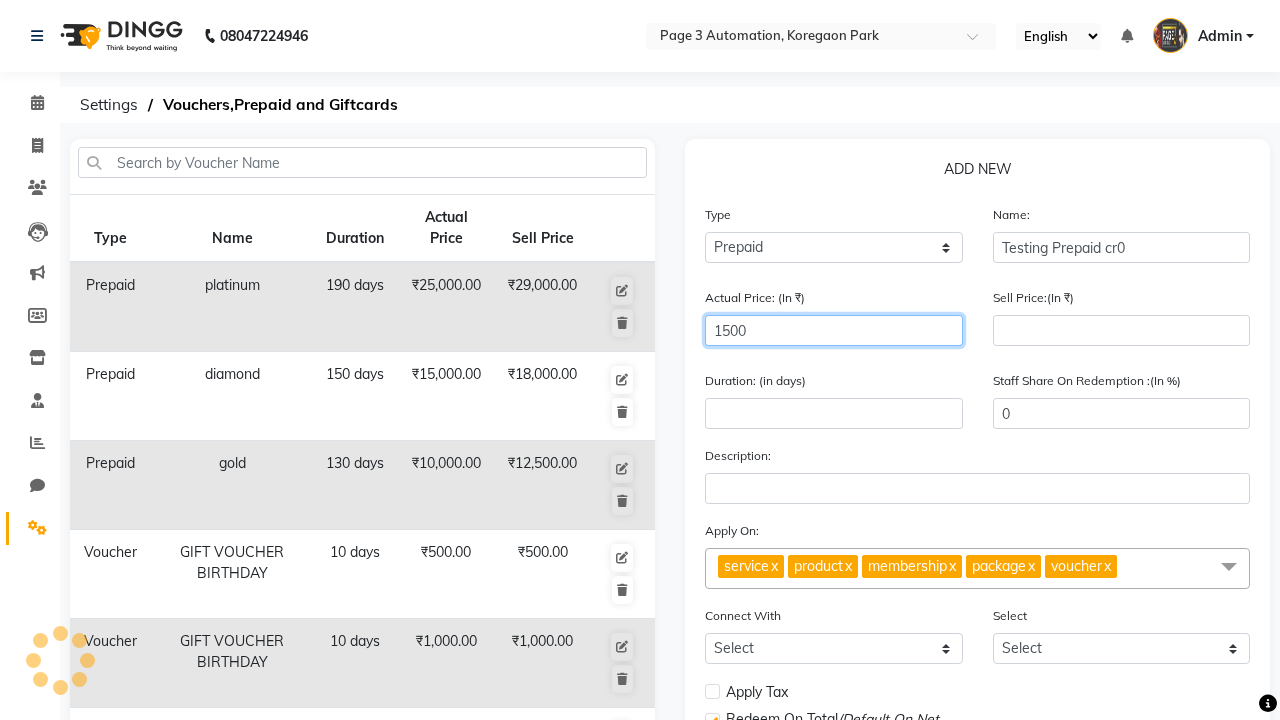 type on "1500" 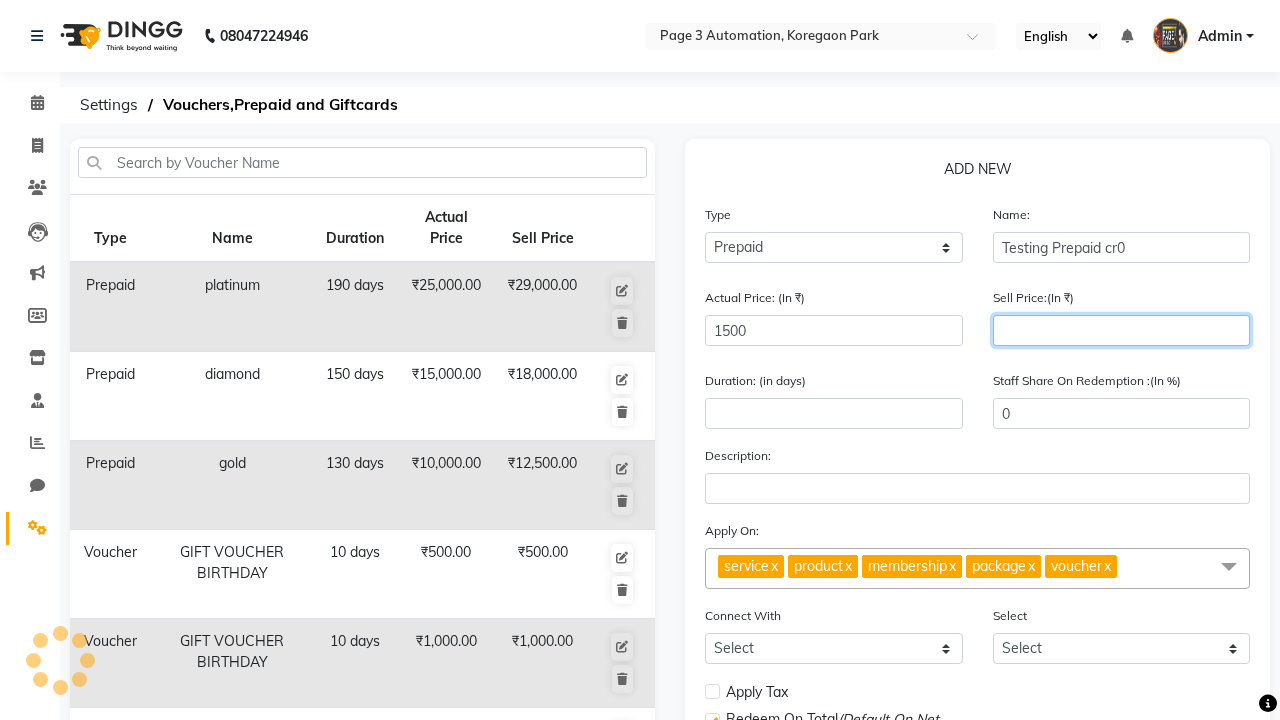 type on "1200" 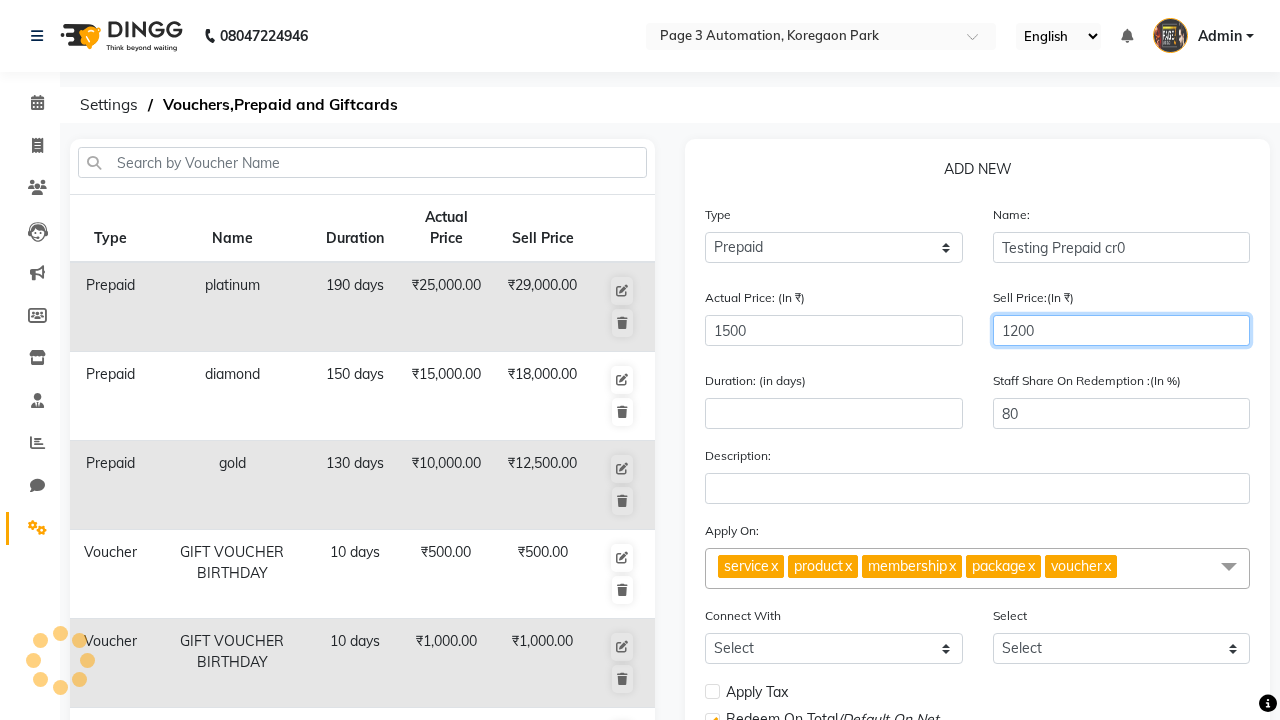 type on "1200" 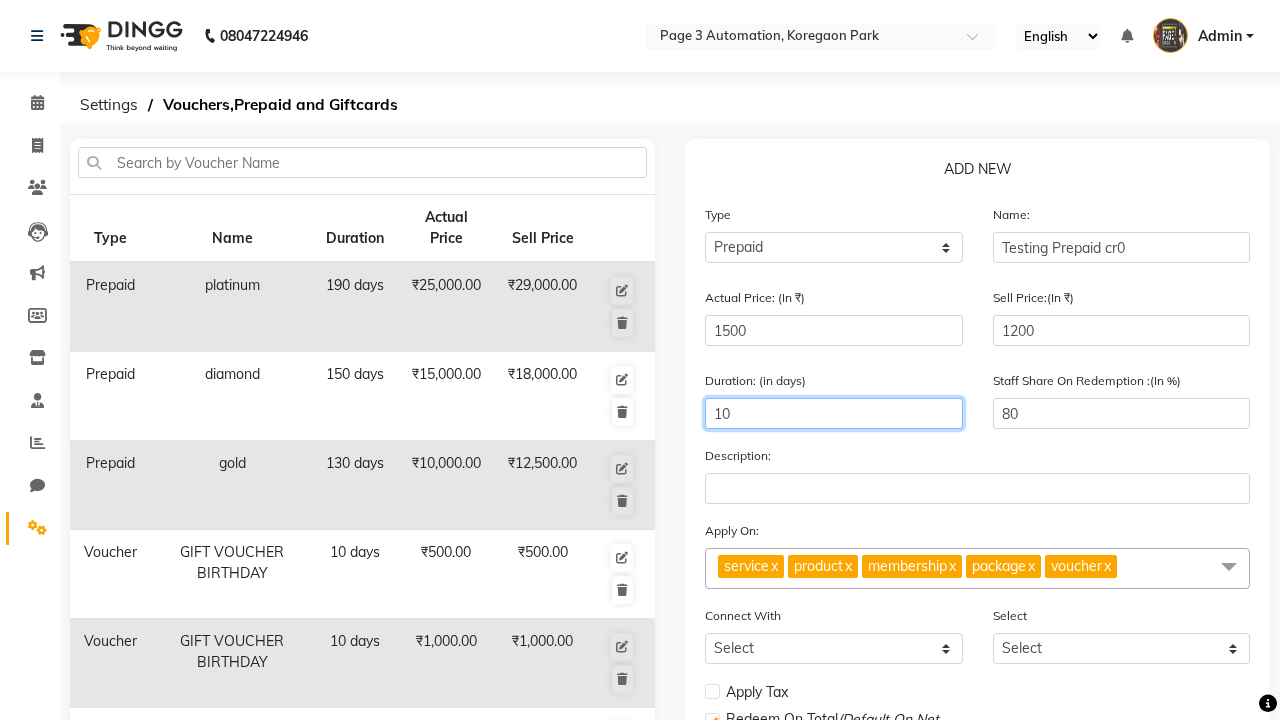type on "10" 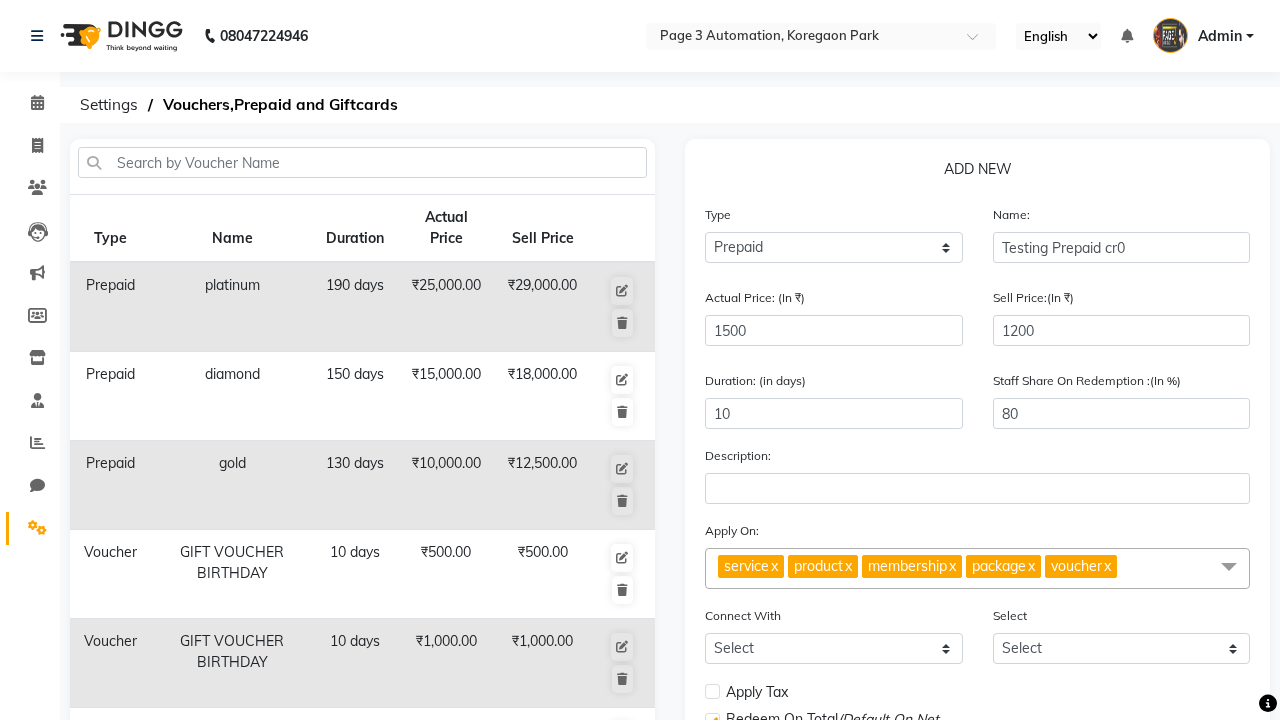 click on "Save" 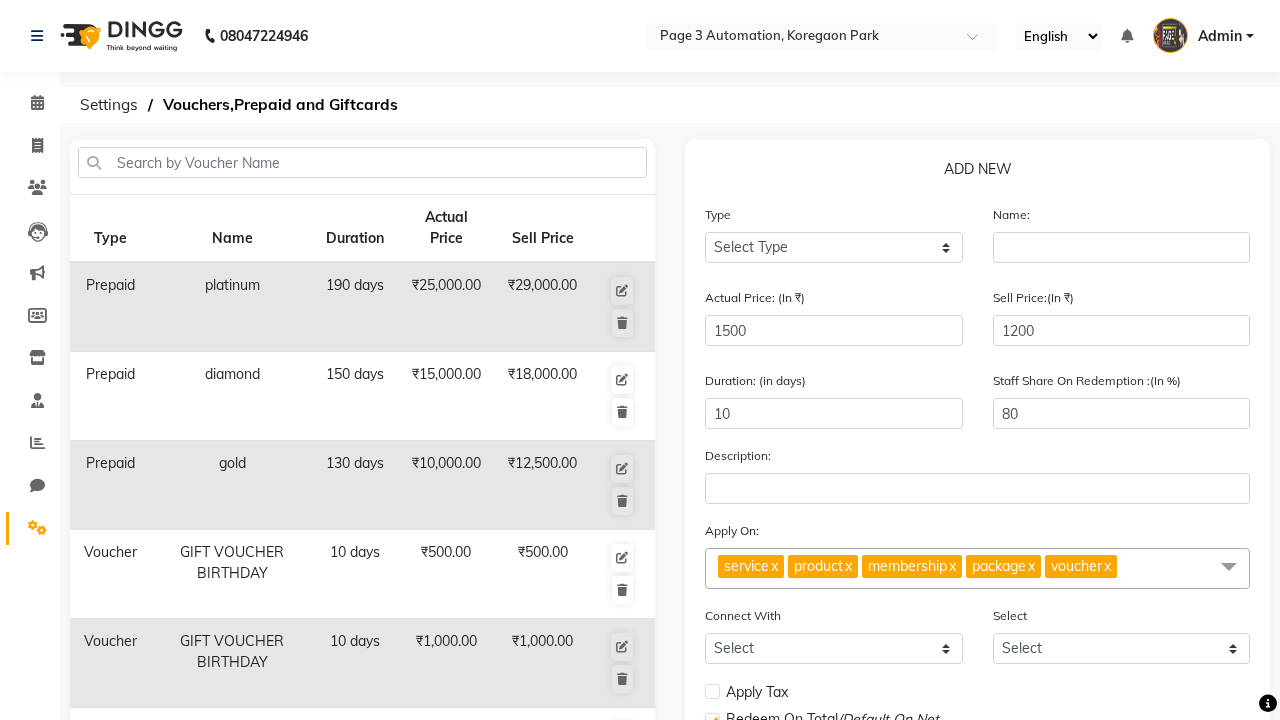 type 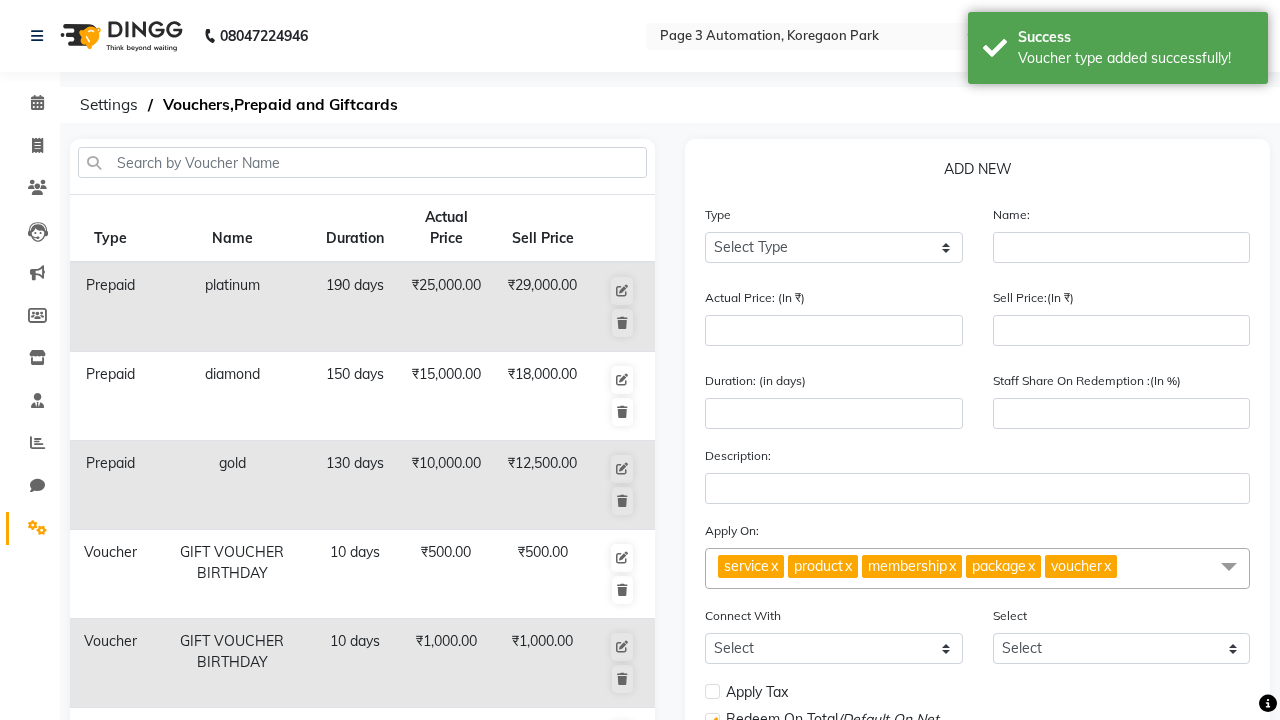 scroll, scrollTop: 497, scrollLeft: 0, axis: vertical 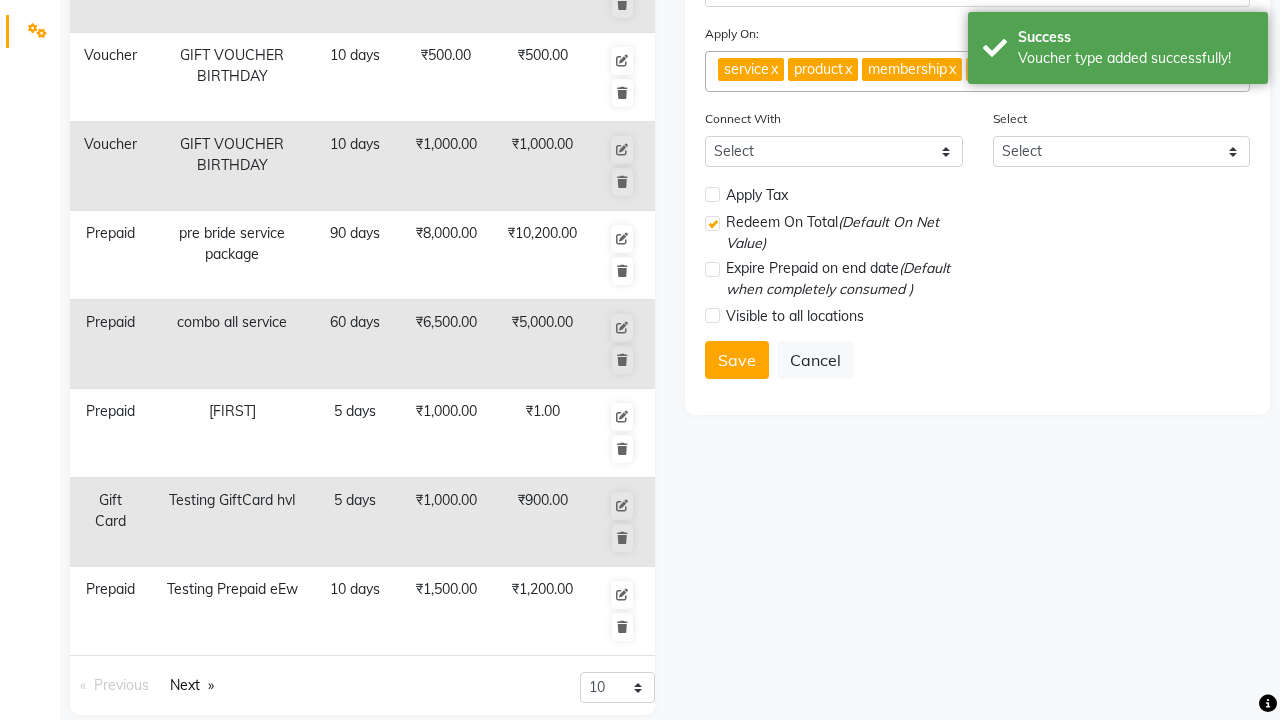 click on "Voucher type added successfully!" at bounding box center (1135, 58) 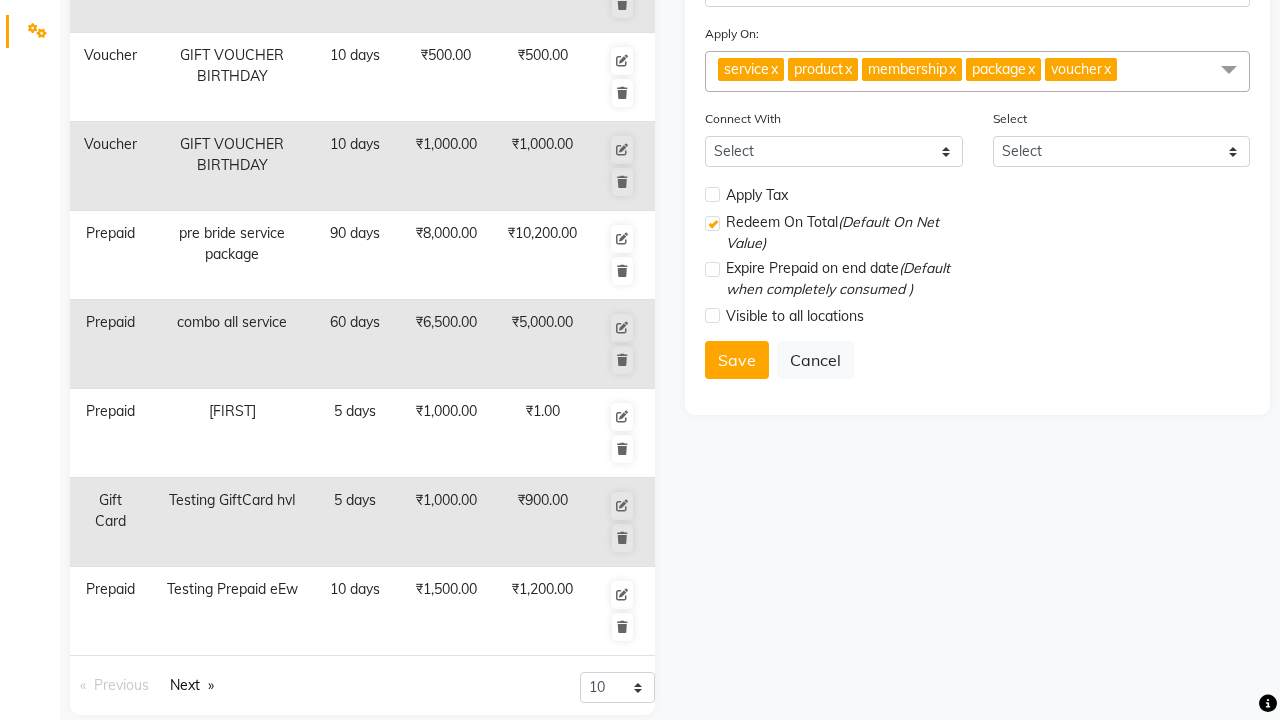 click at bounding box center [37, -461] 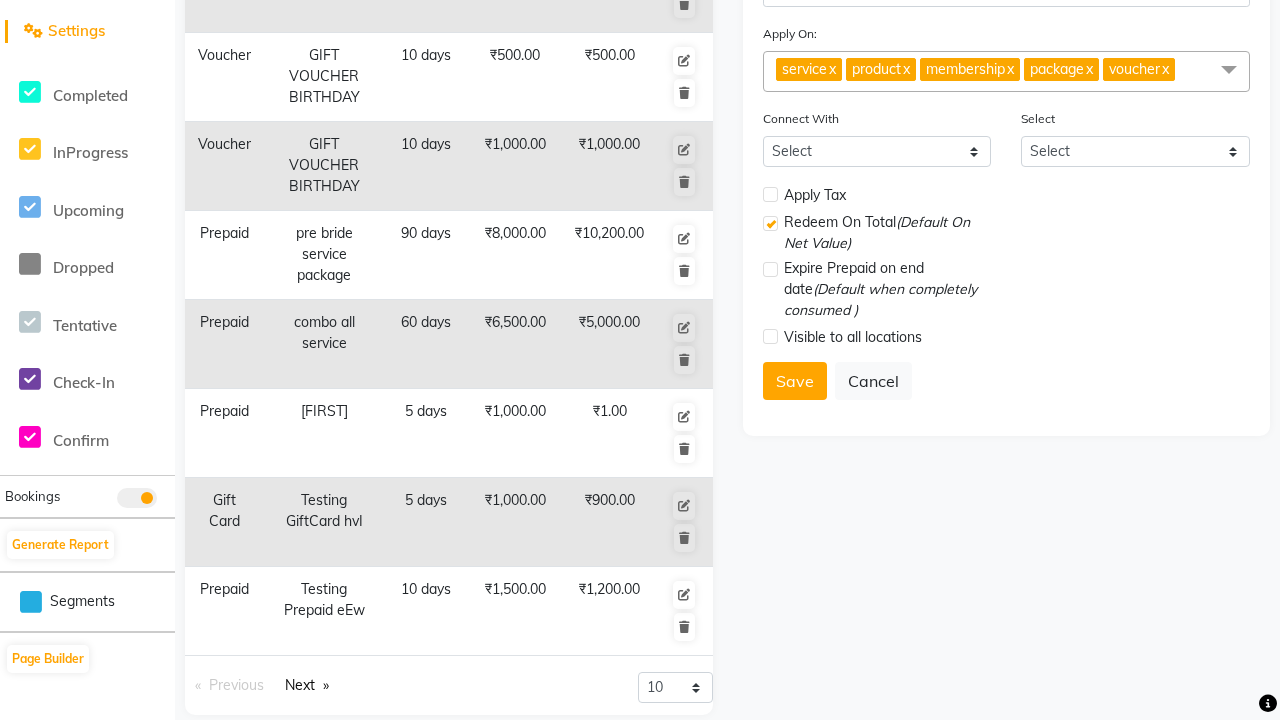 scroll, scrollTop: 0, scrollLeft: 0, axis: both 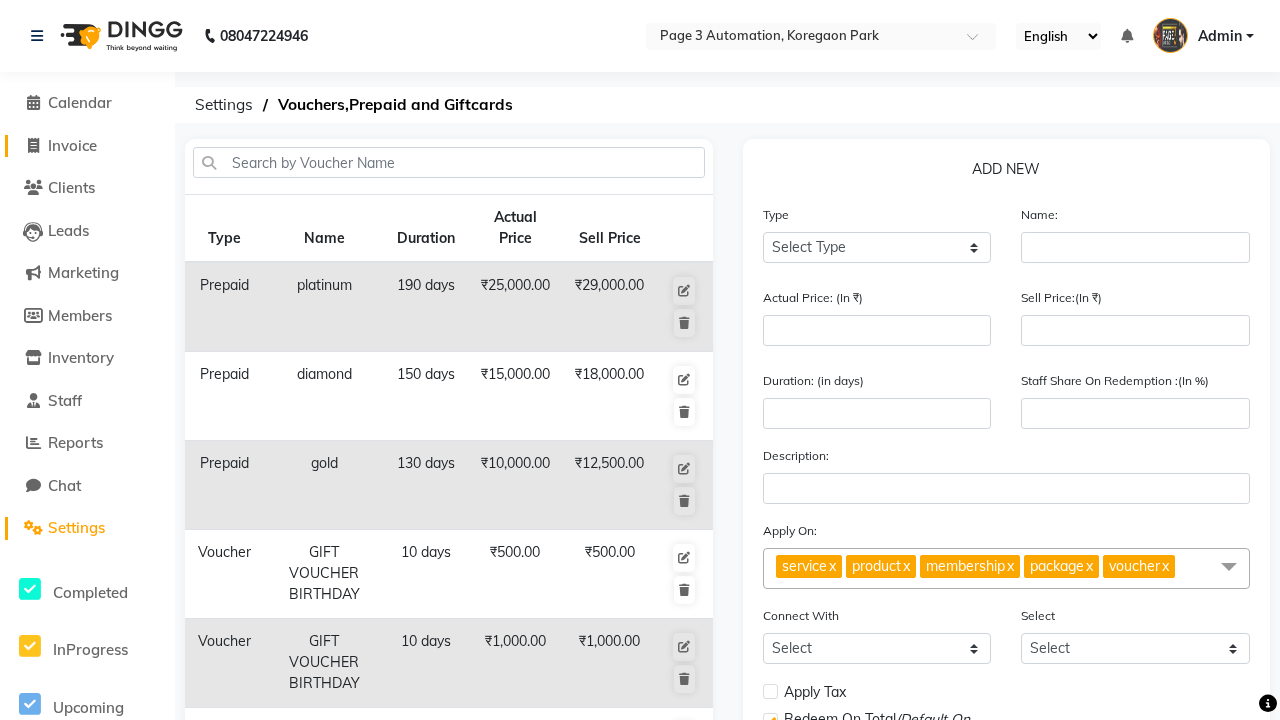 click on "Invoice" 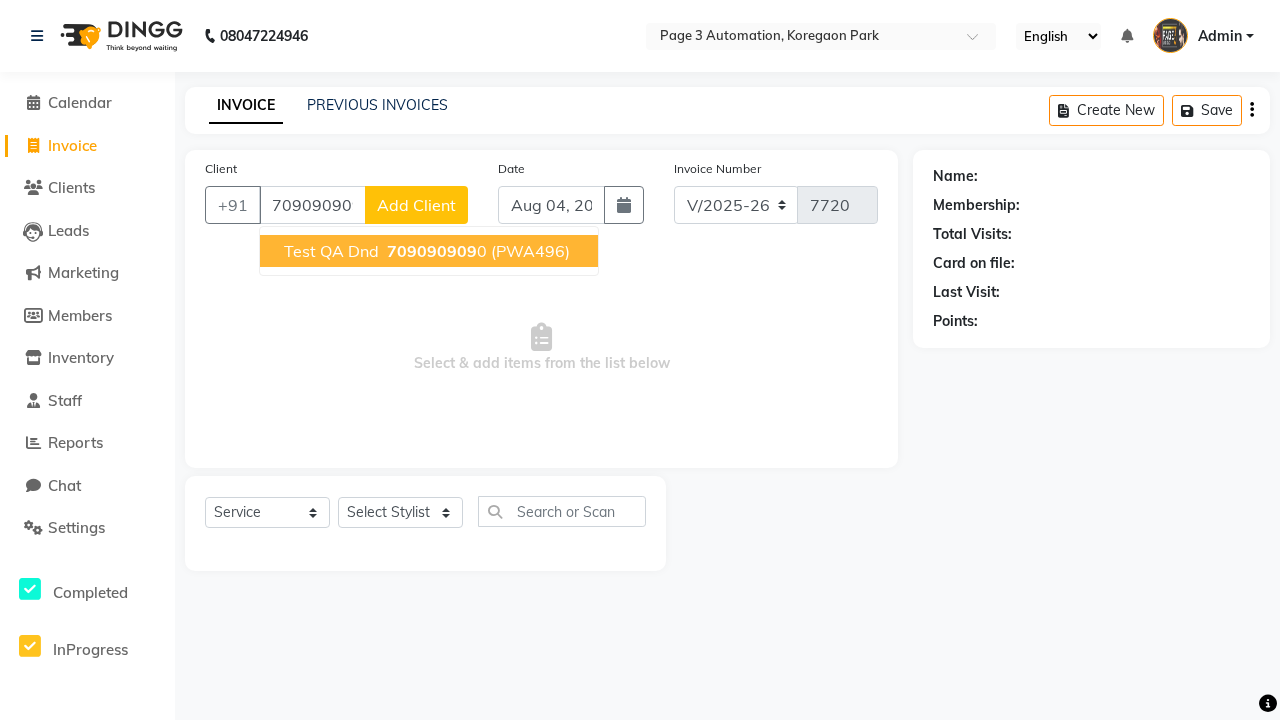 click on "709090909" at bounding box center [432, 251] 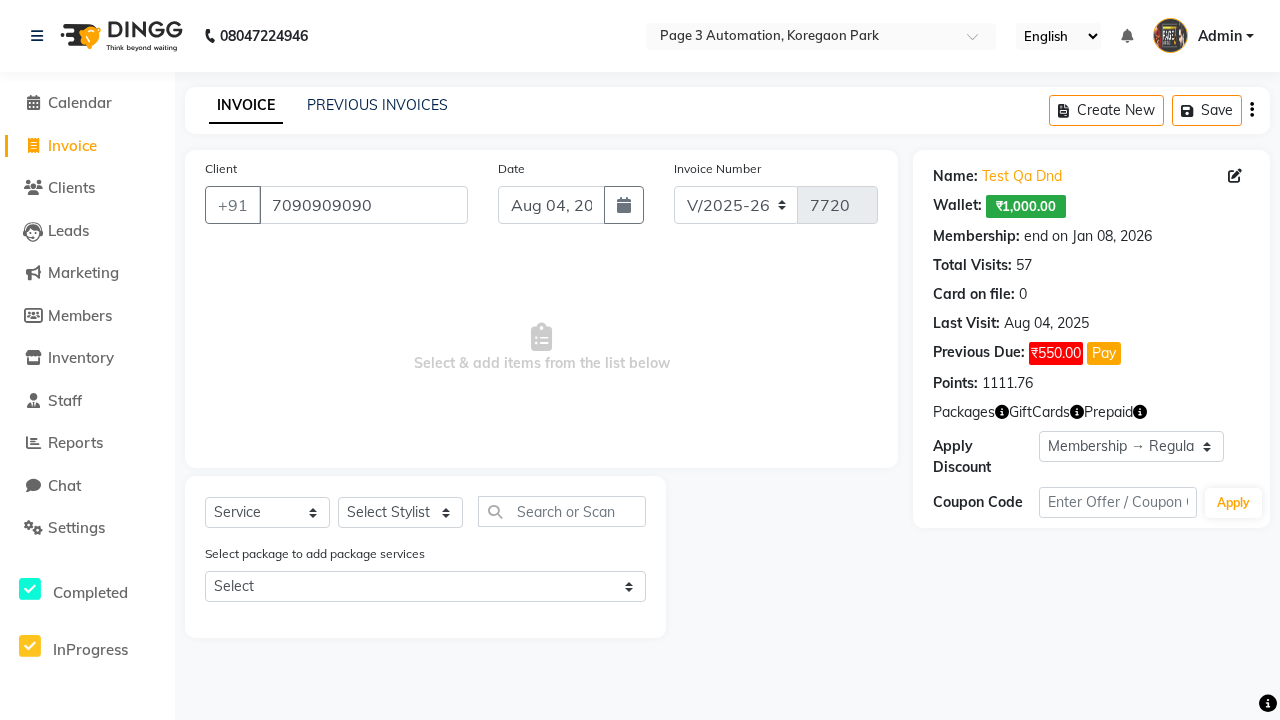 select on "0:" 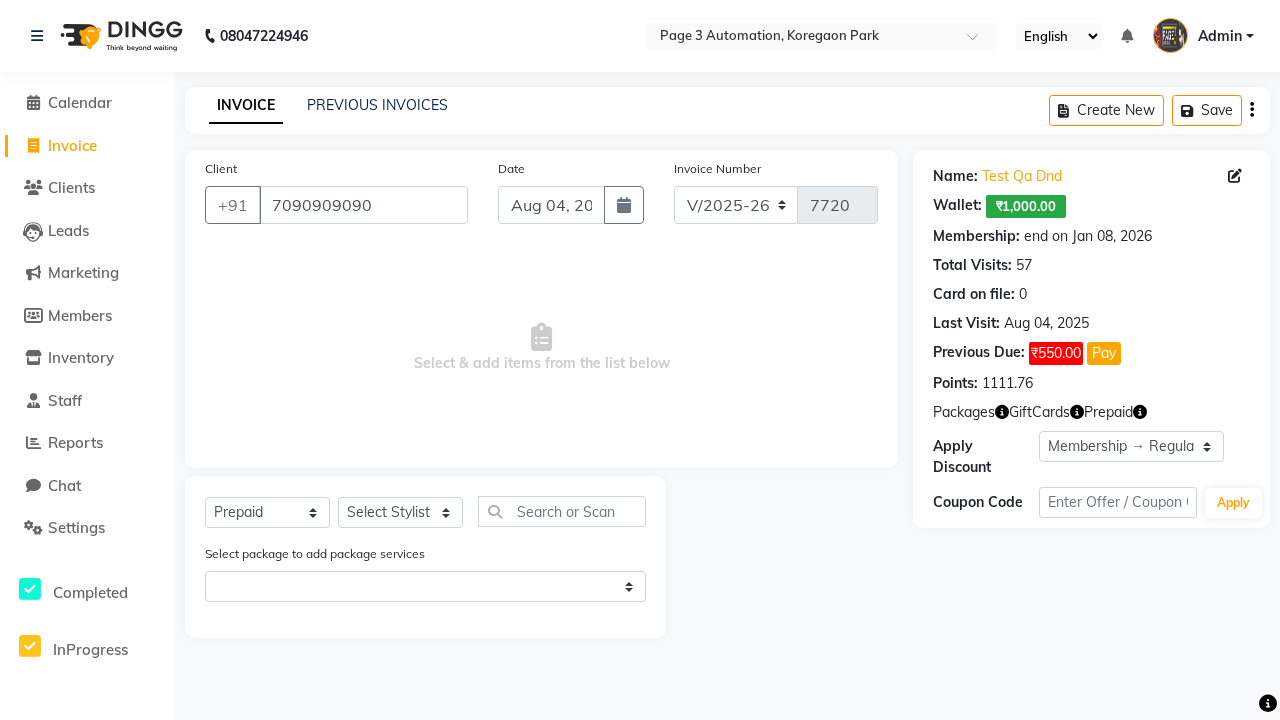select on "71572" 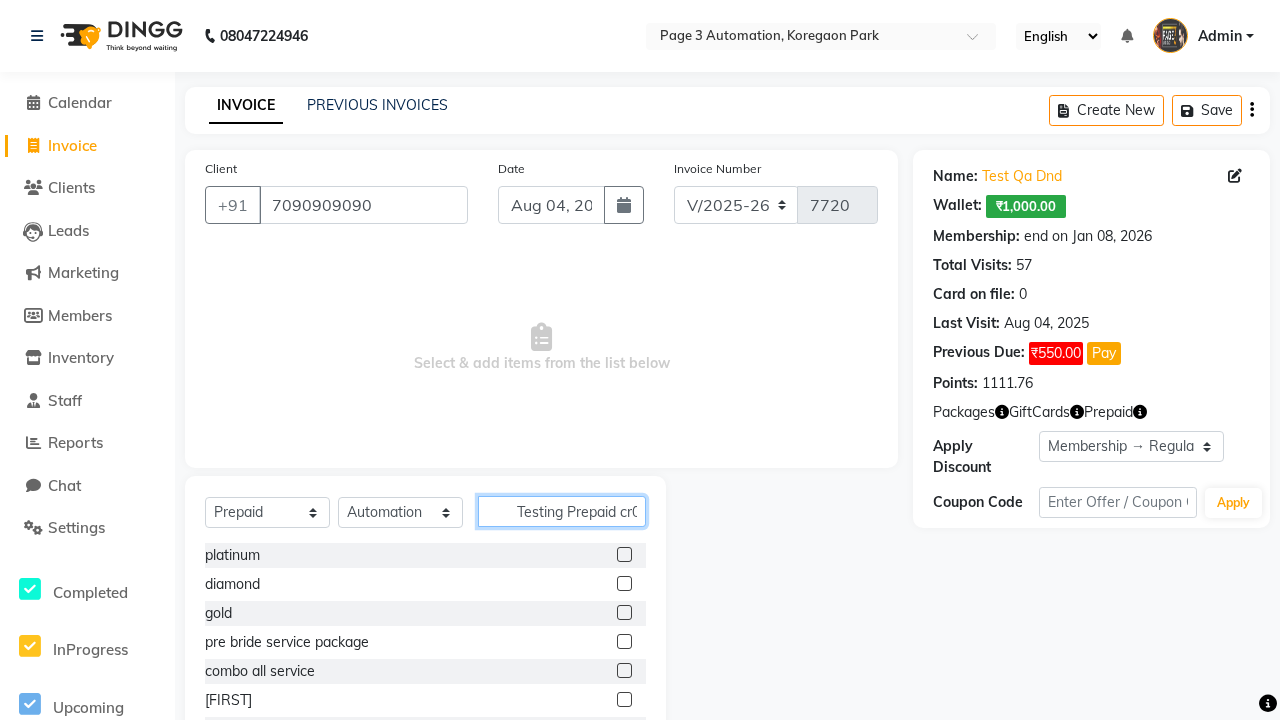 scroll, scrollTop: 0, scrollLeft: 3, axis: horizontal 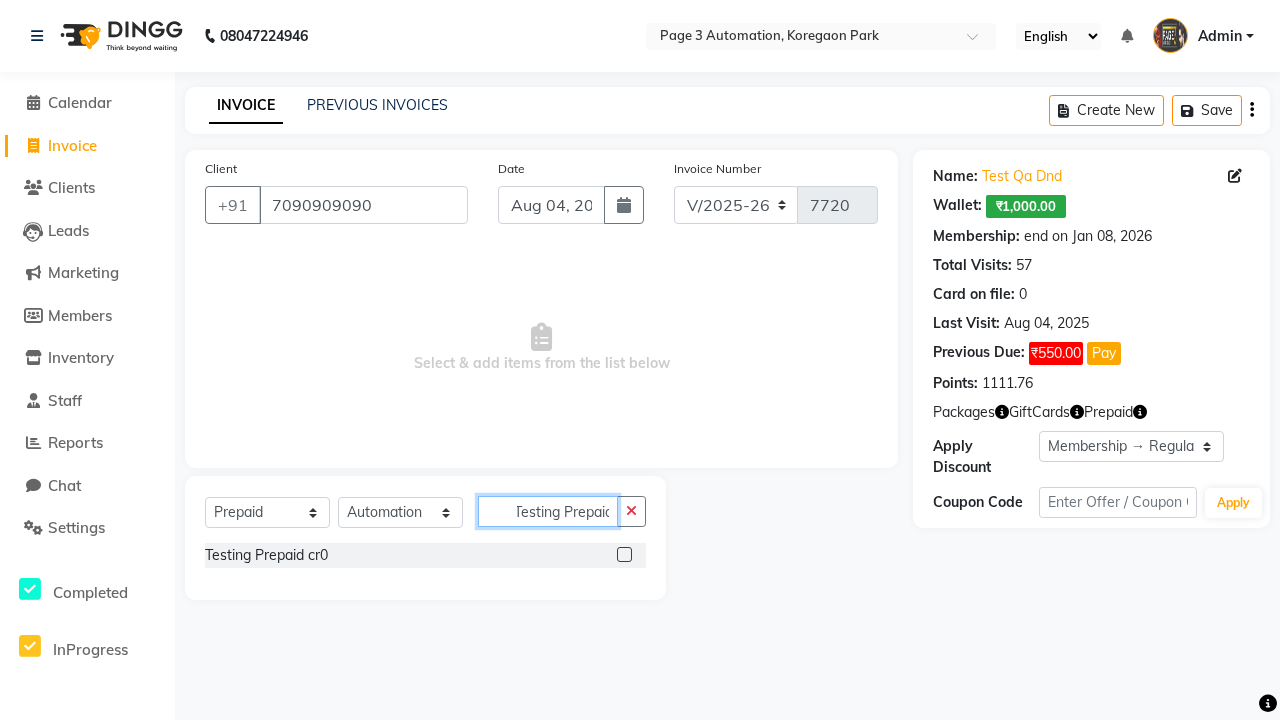 type on "Testing Prepaid cr0" 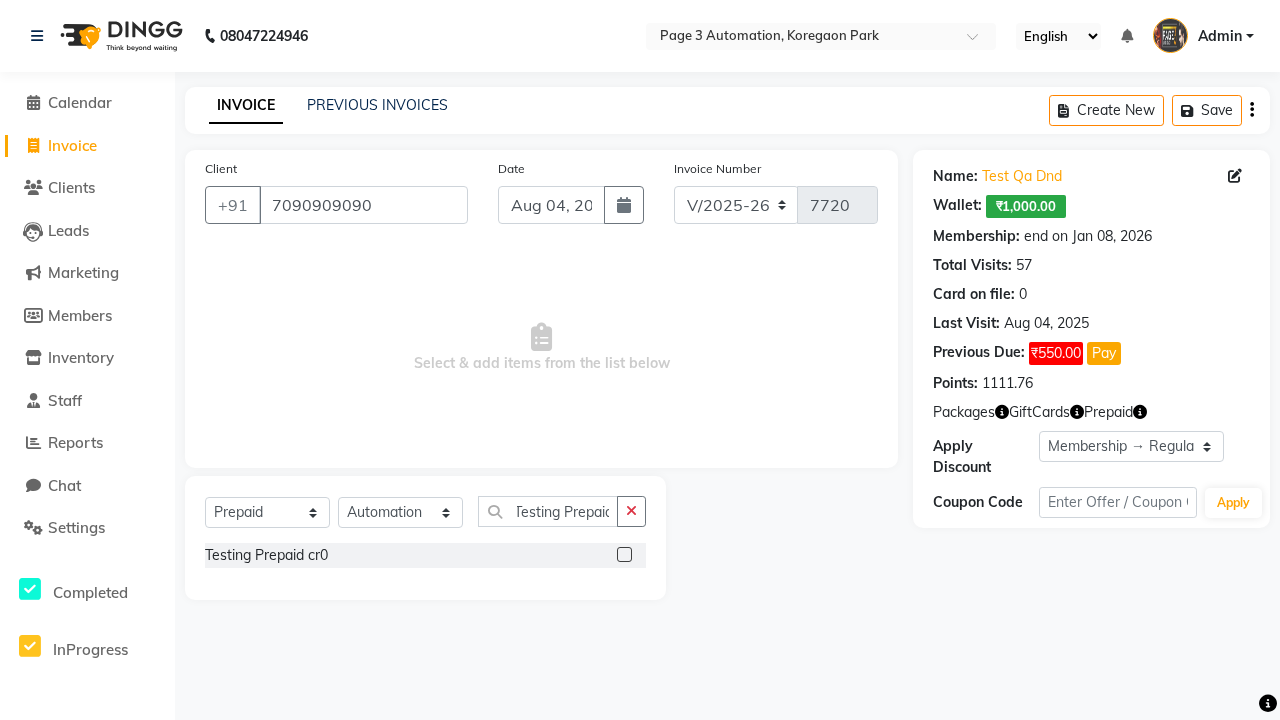 click 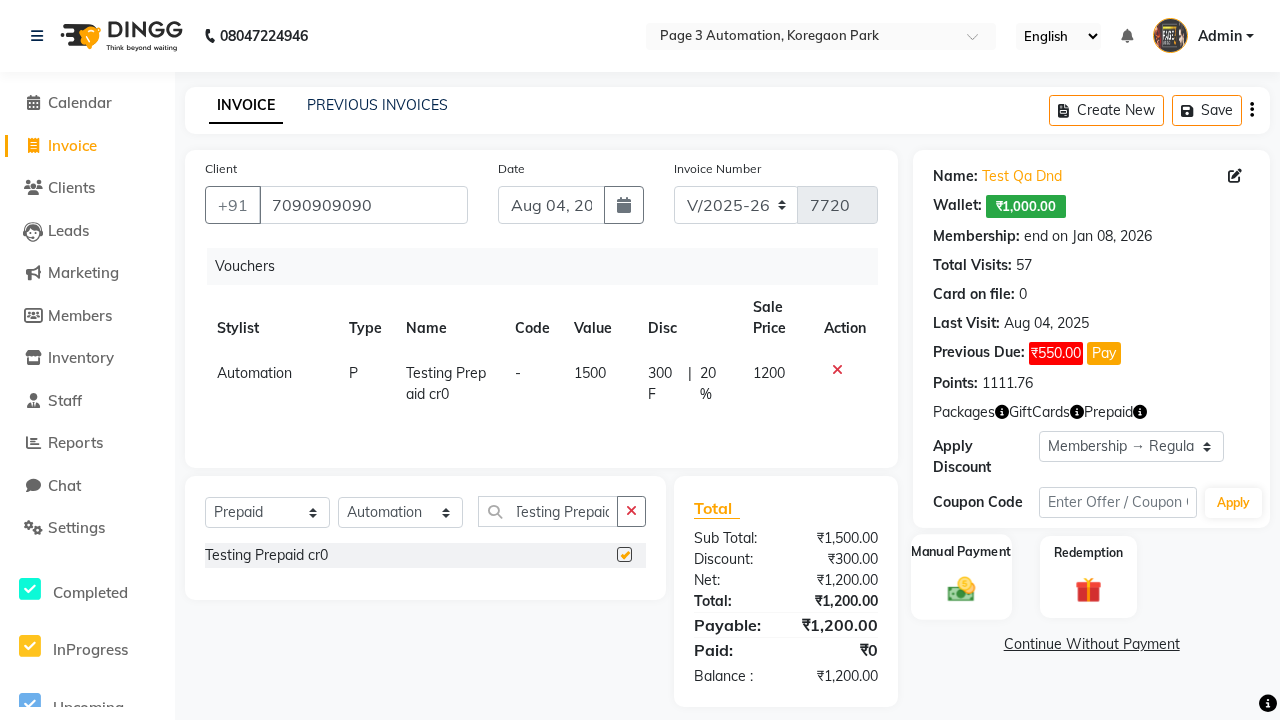 click 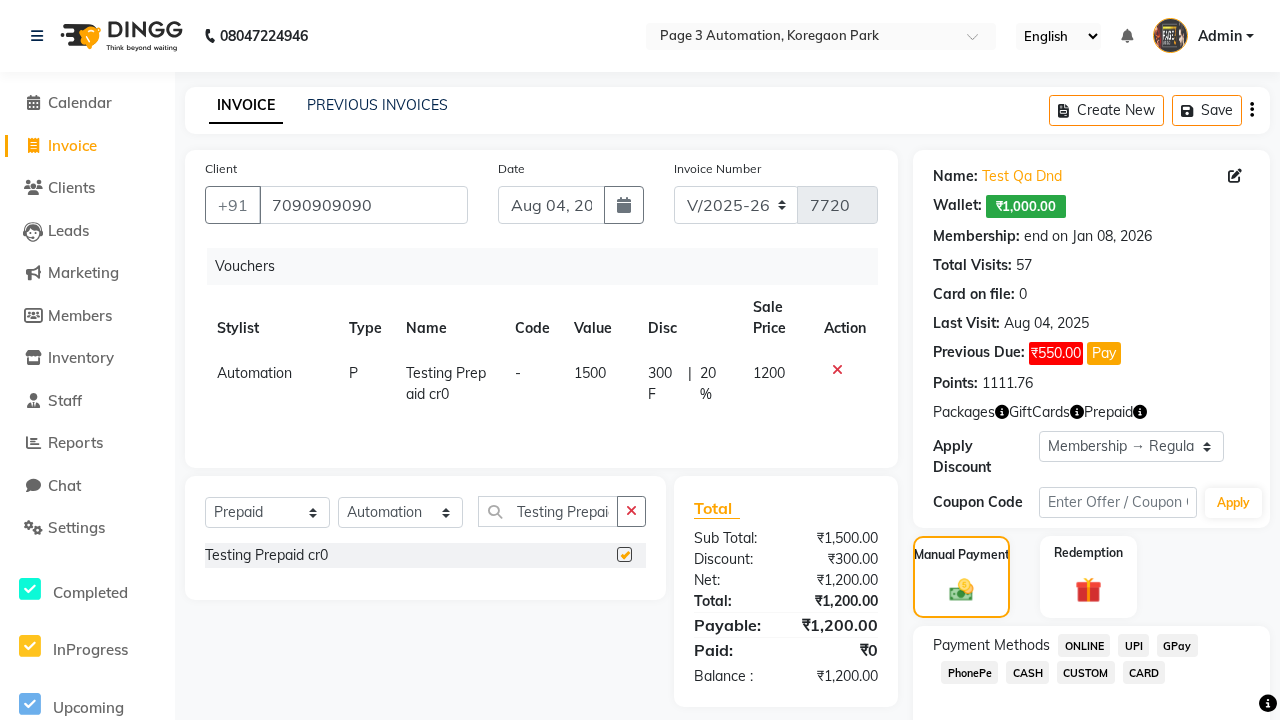 click on "ONLINE" 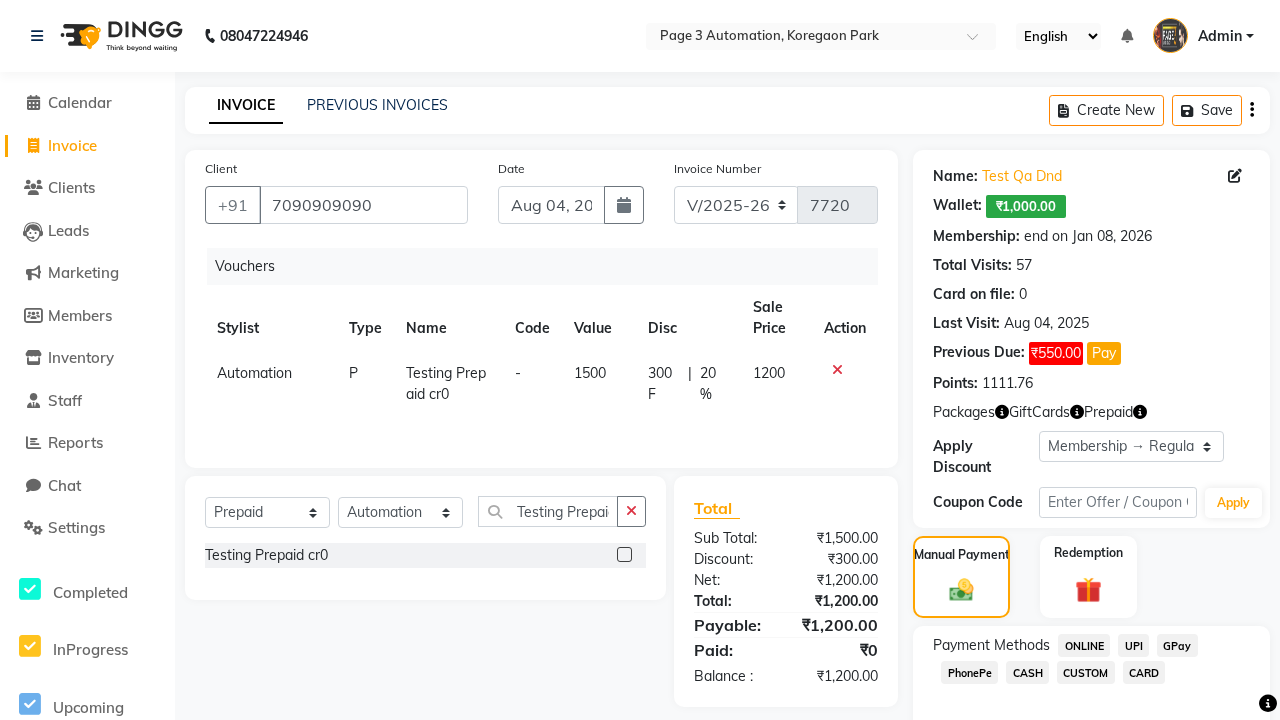 checkbox on "false" 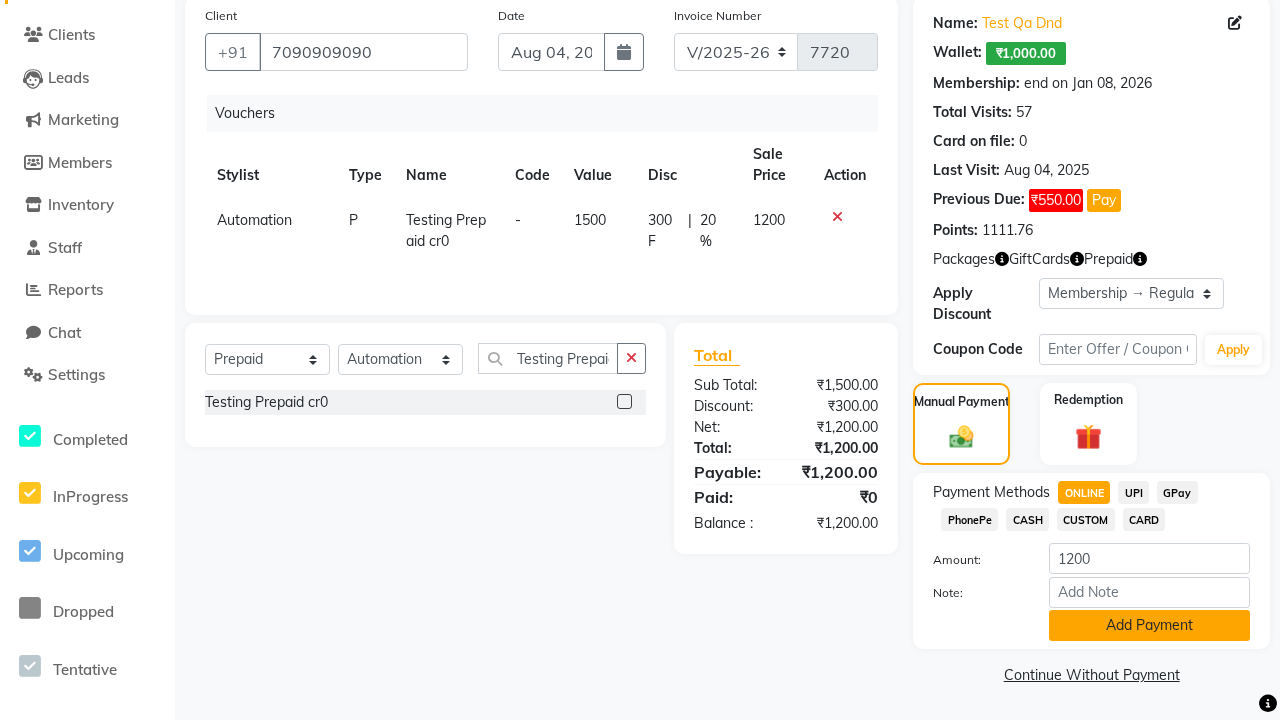 click on "Add Payment" 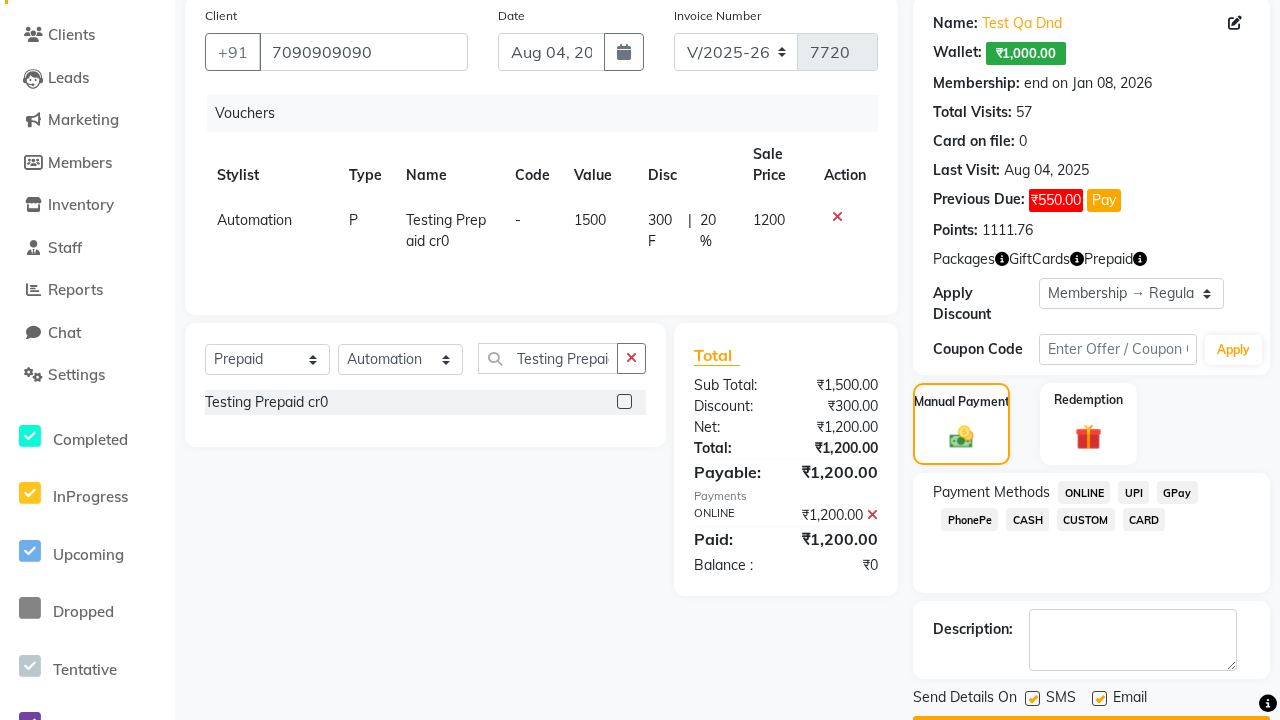 click 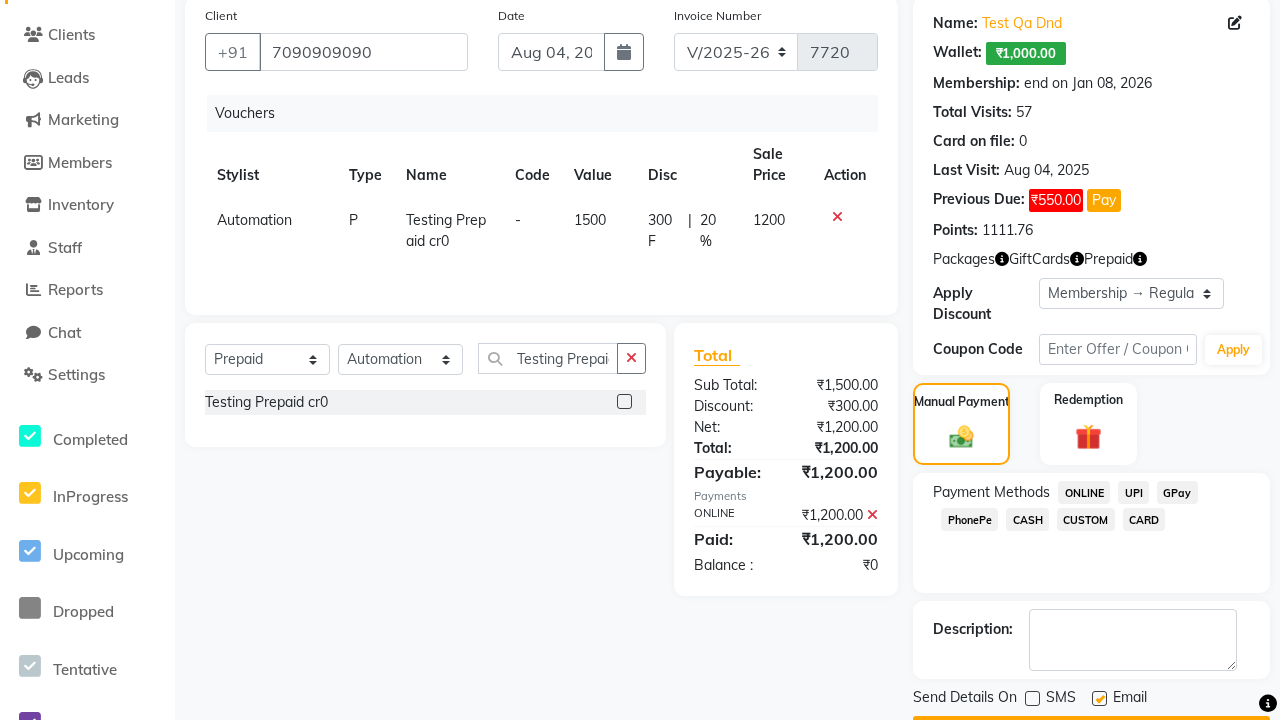 click 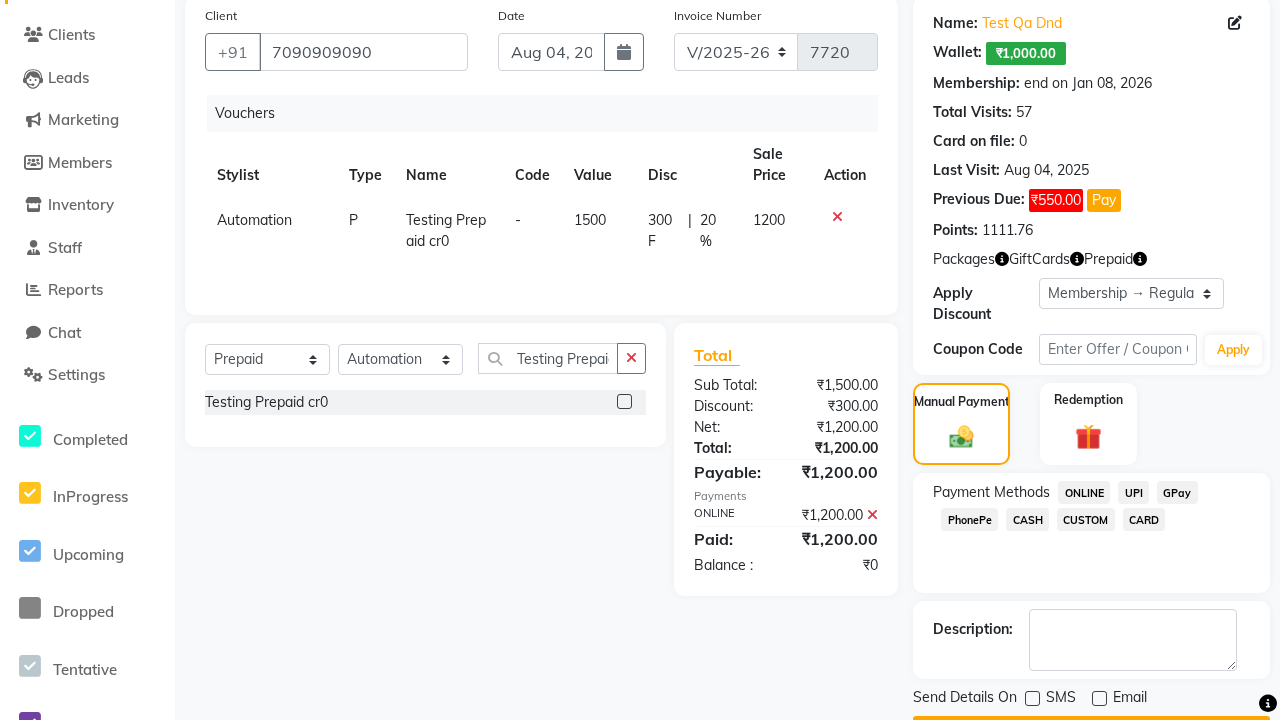 click on "Checkout" 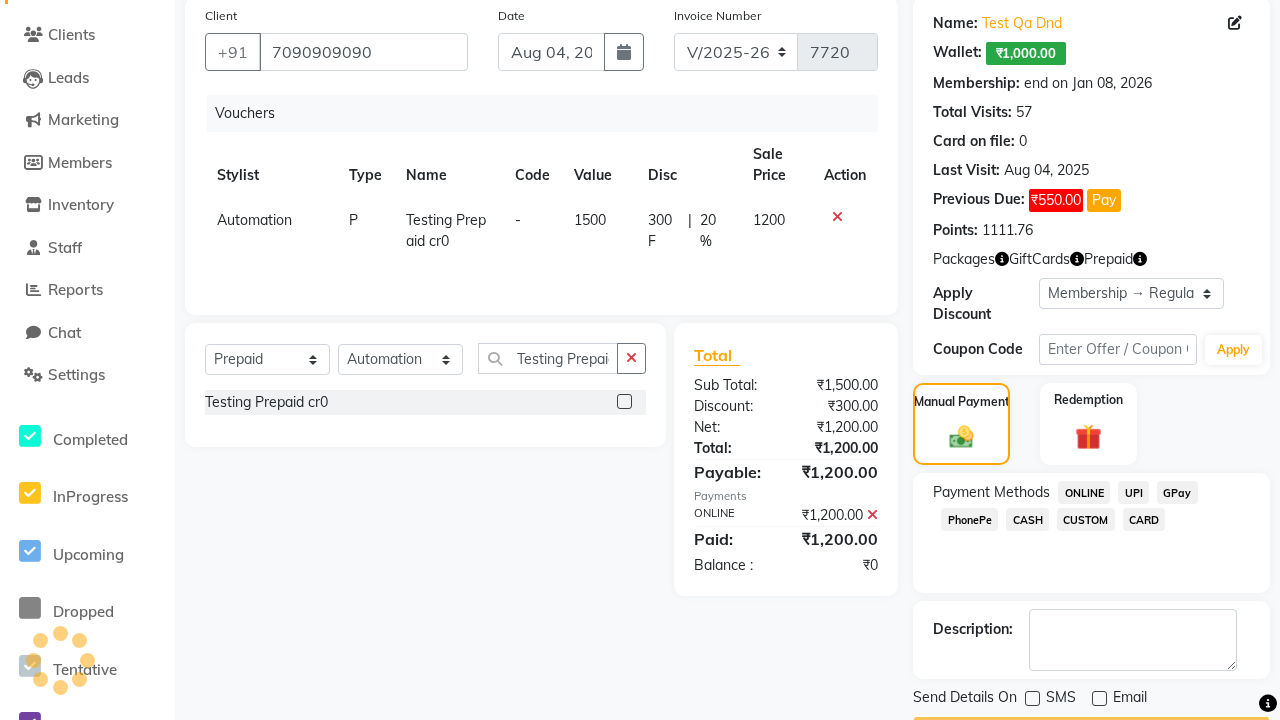 scroll, scrollTop: 180, scrollLeft: 0, axis: vertical 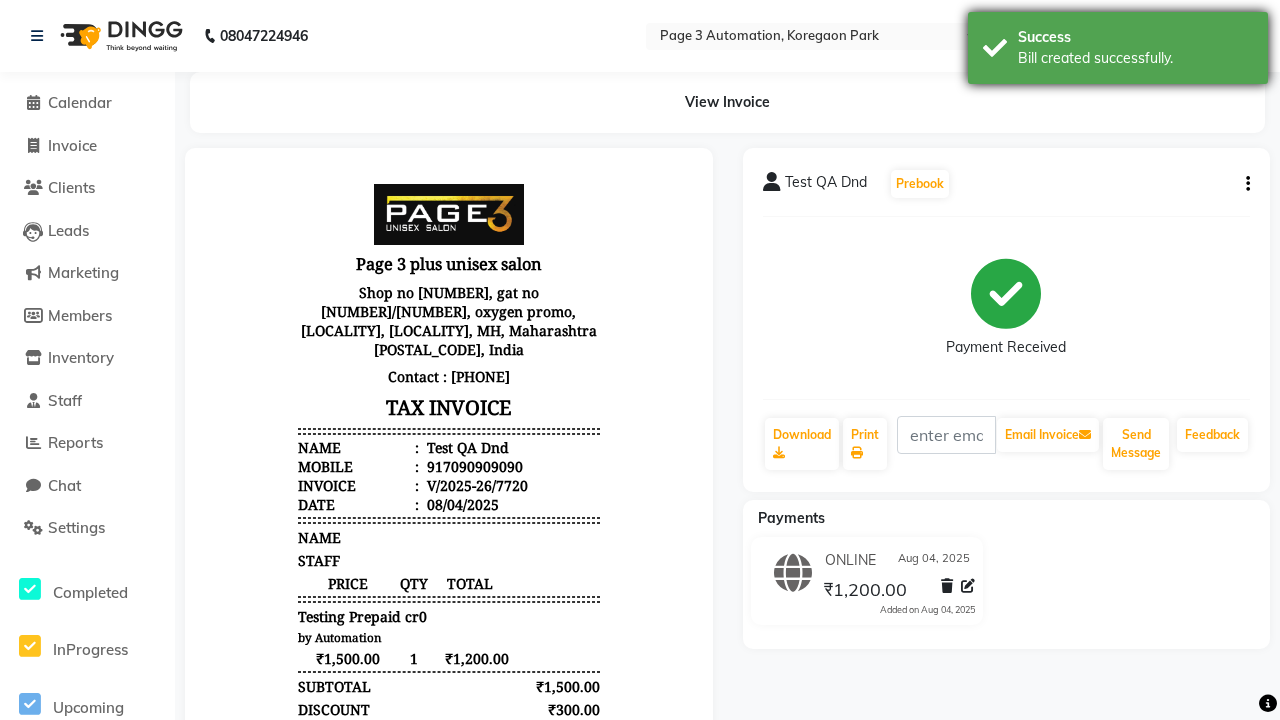 click on "Bill created successfully." at bounding box center [1135, 58] 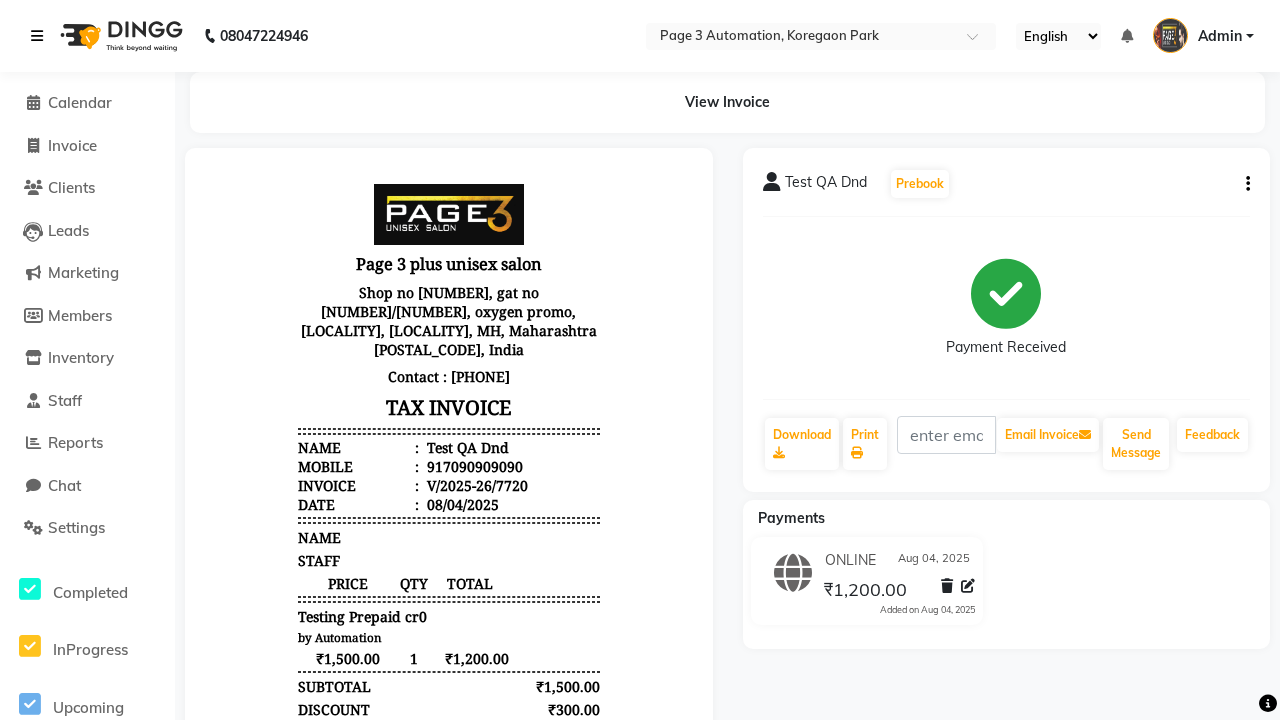 click at bounding box center [37, 36] 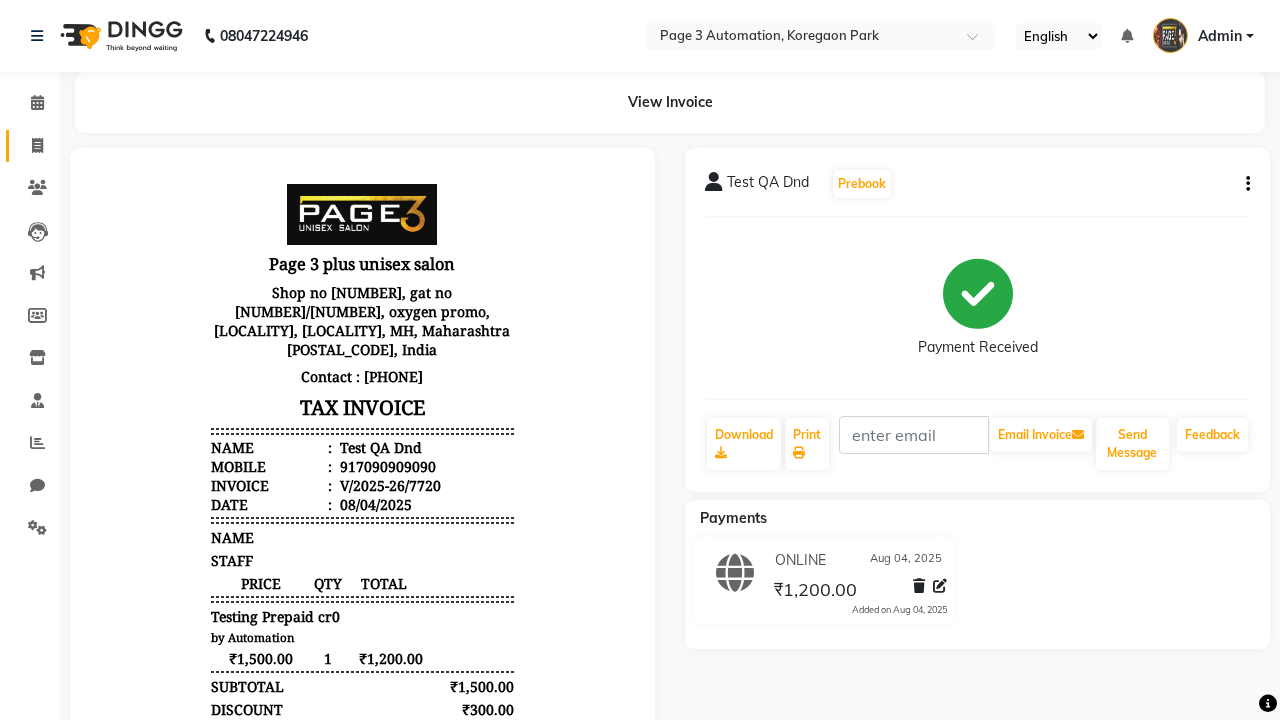 click 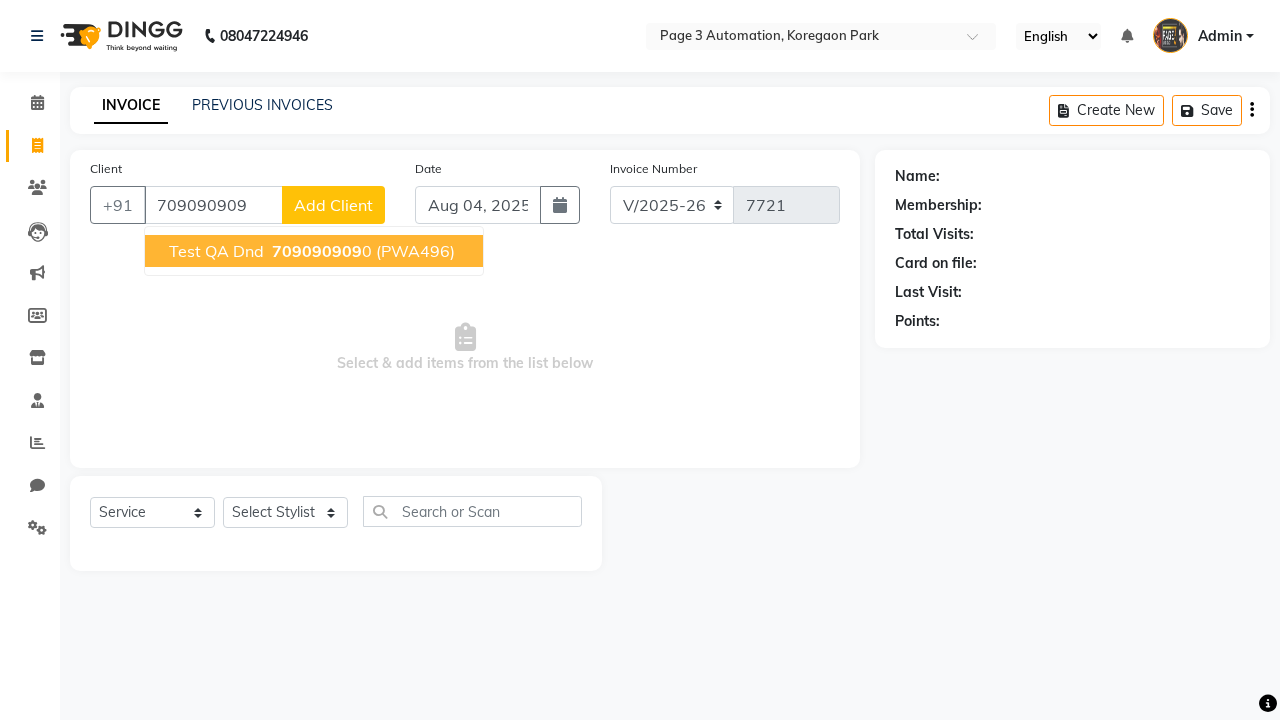 click on "709090909" at bounding box center (317, 251) 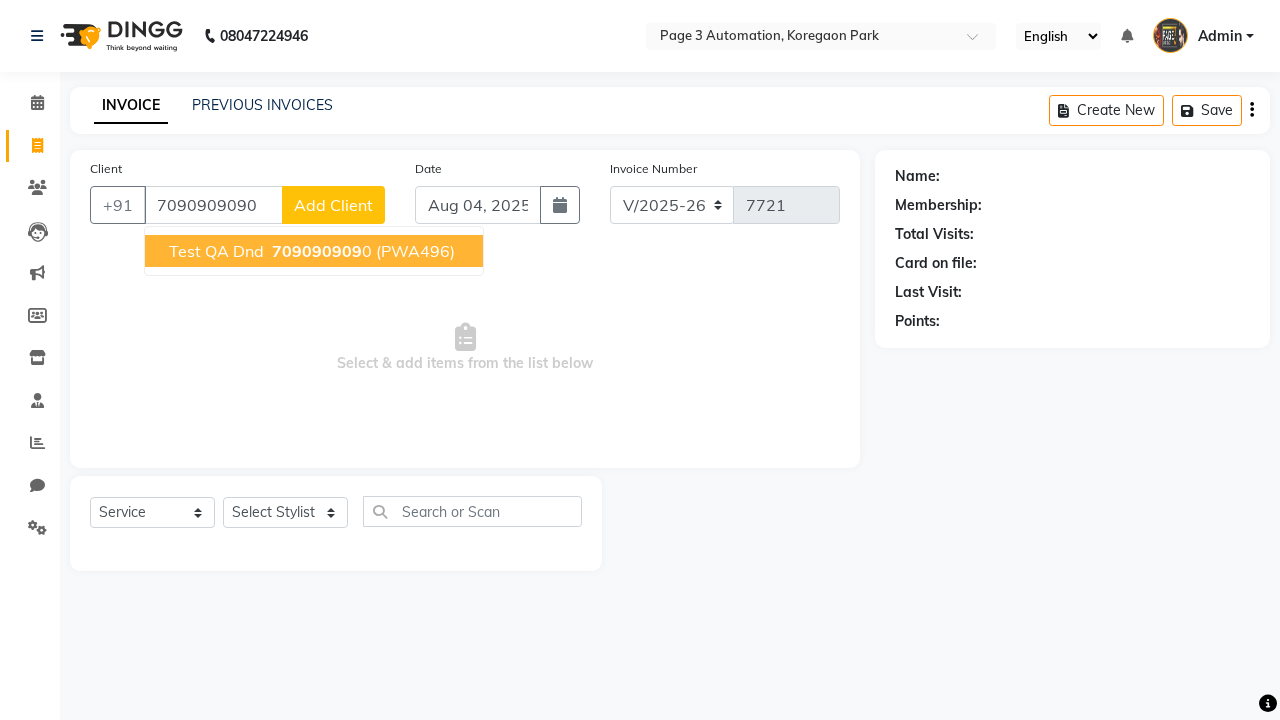 type on "7090909090" 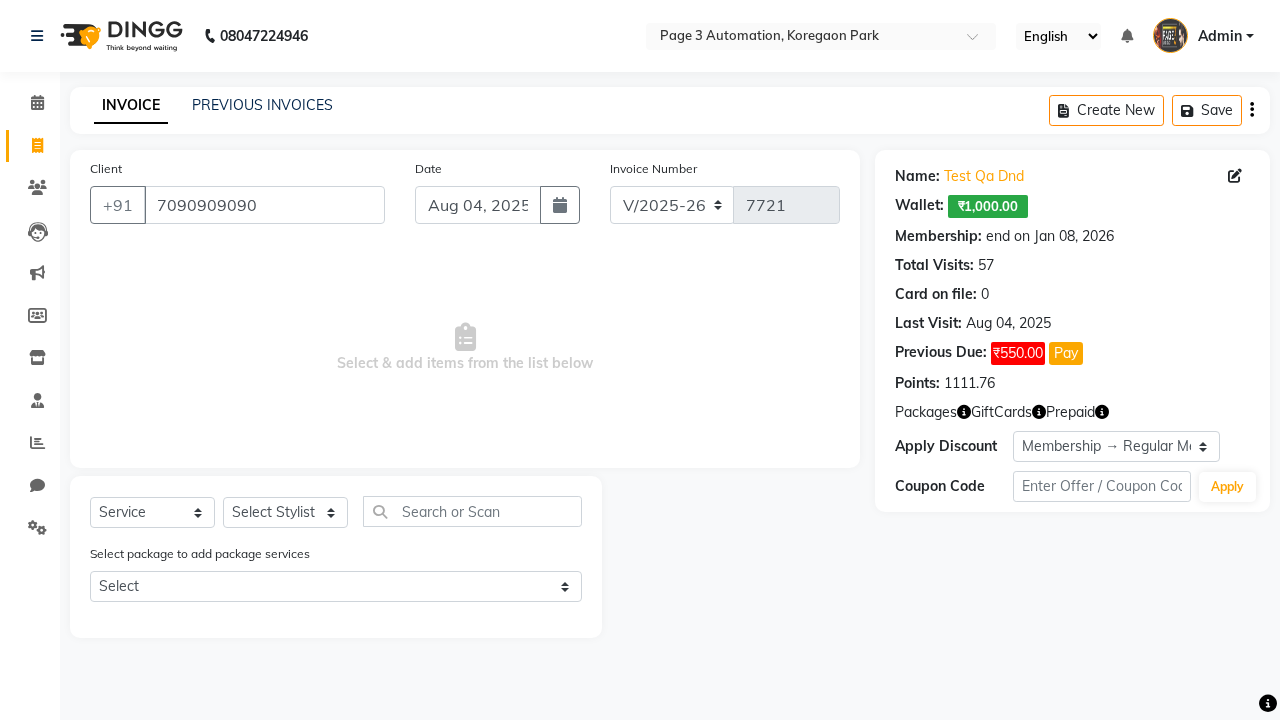 select on "0:" 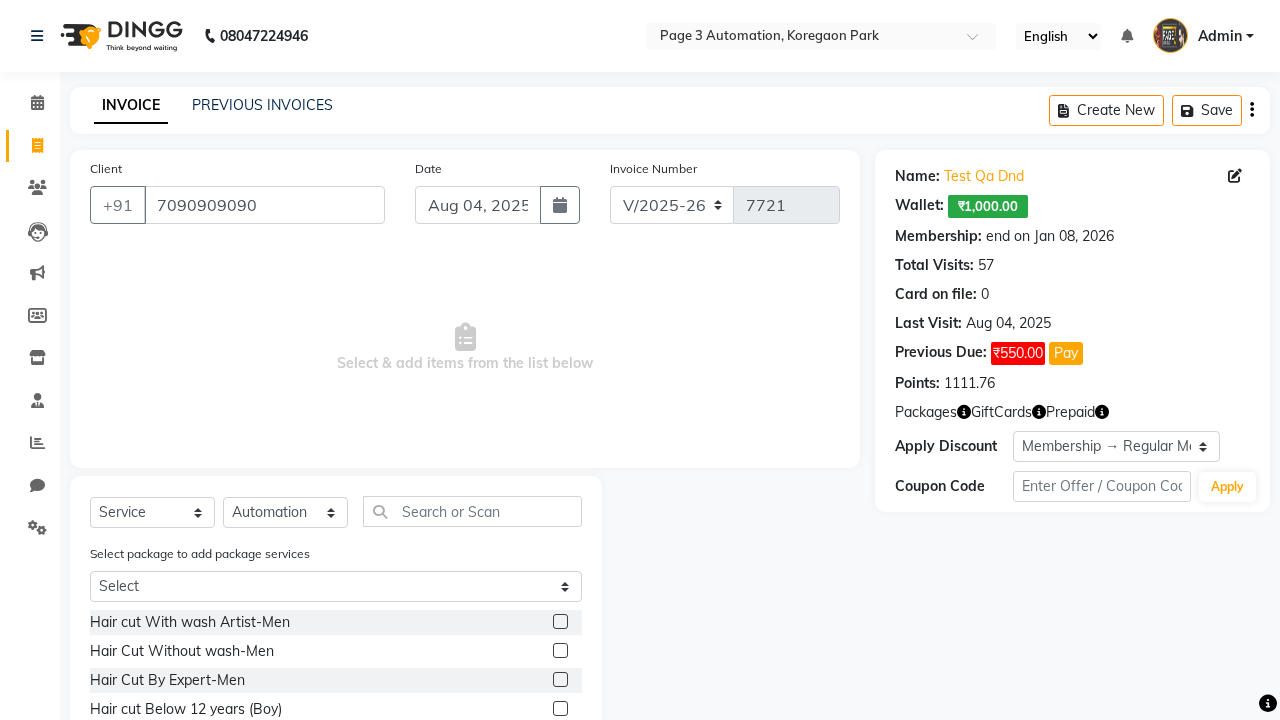 click 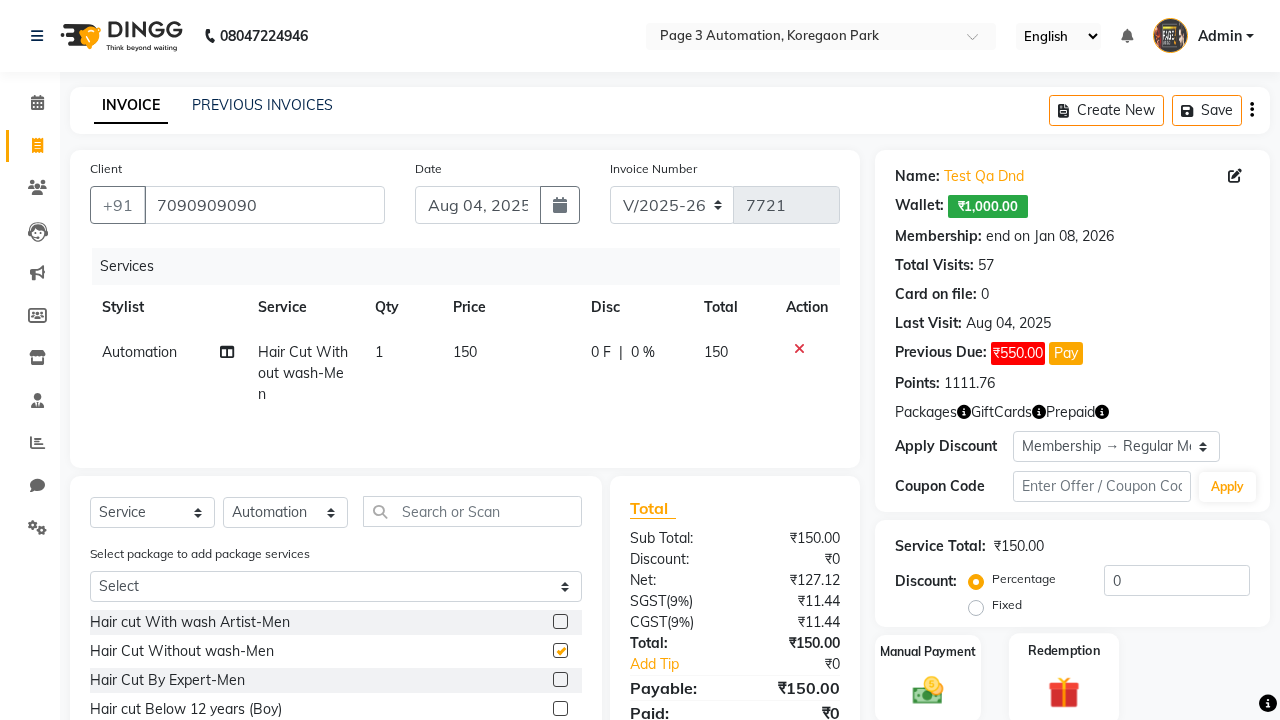 click 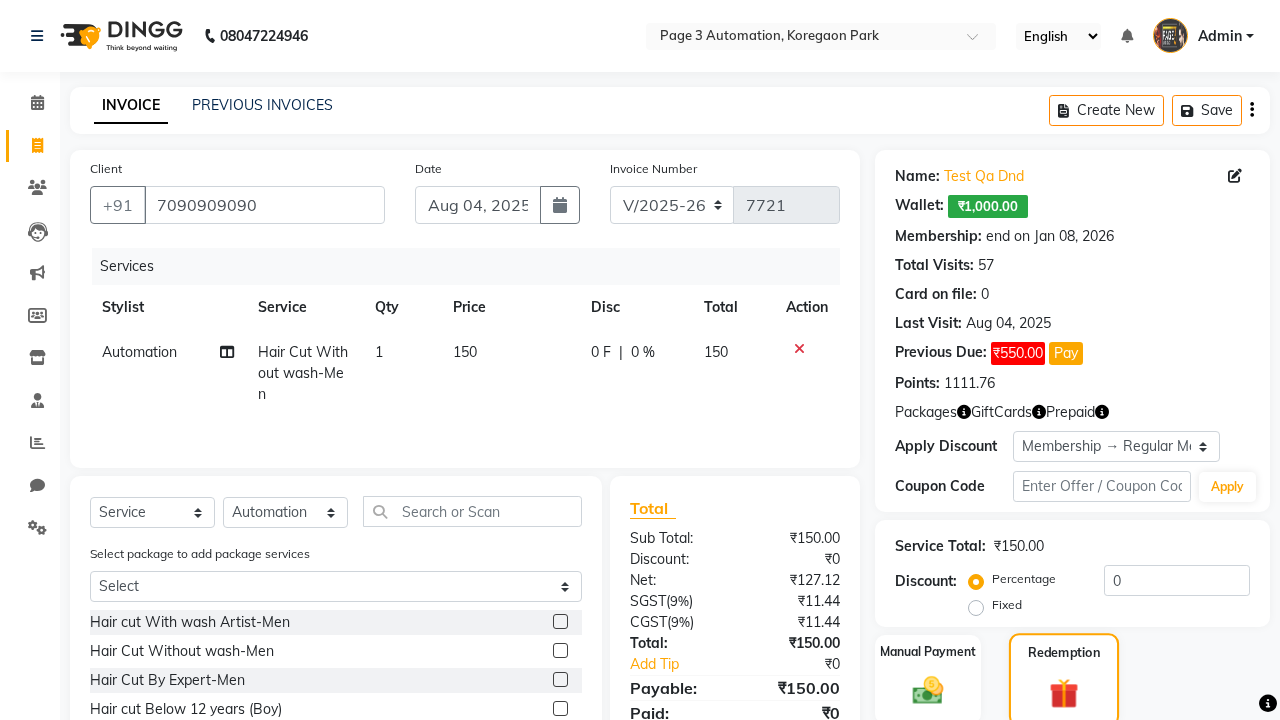 checkbox on "false" 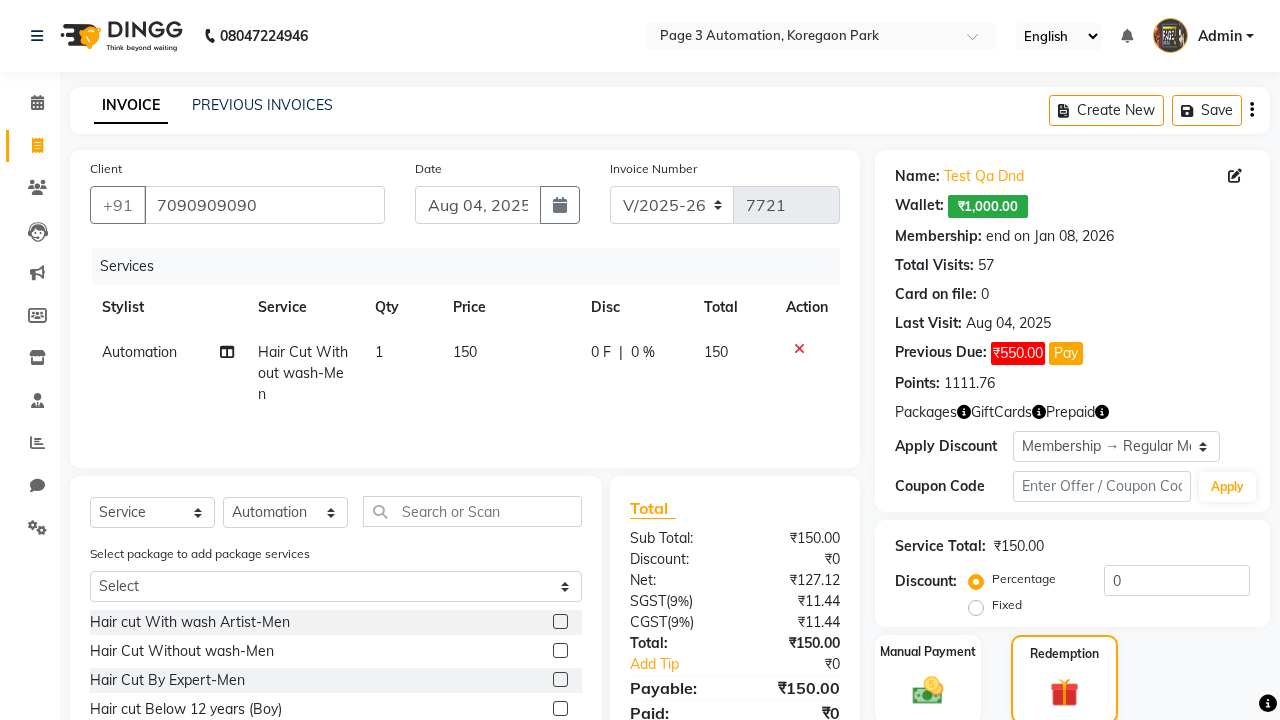 click on "Prepaid  4" 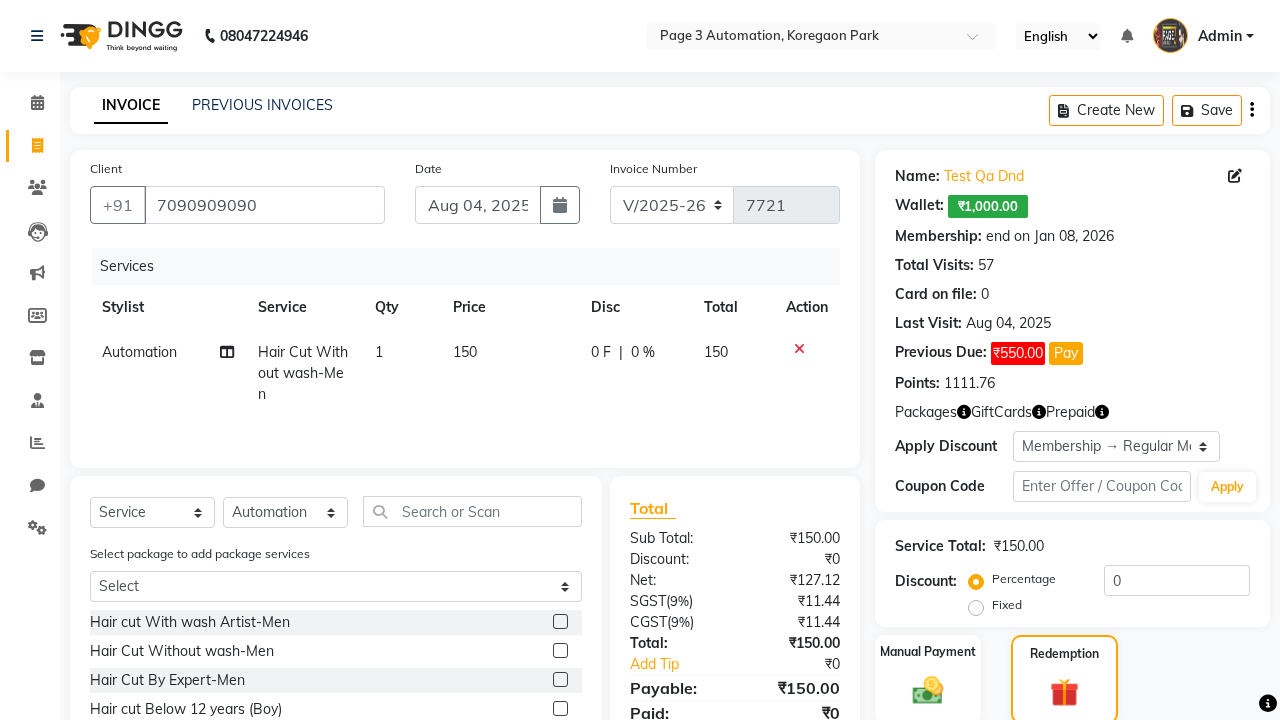 scroll, scrollTop: 202, scrollLeft: 0, axis: vertical 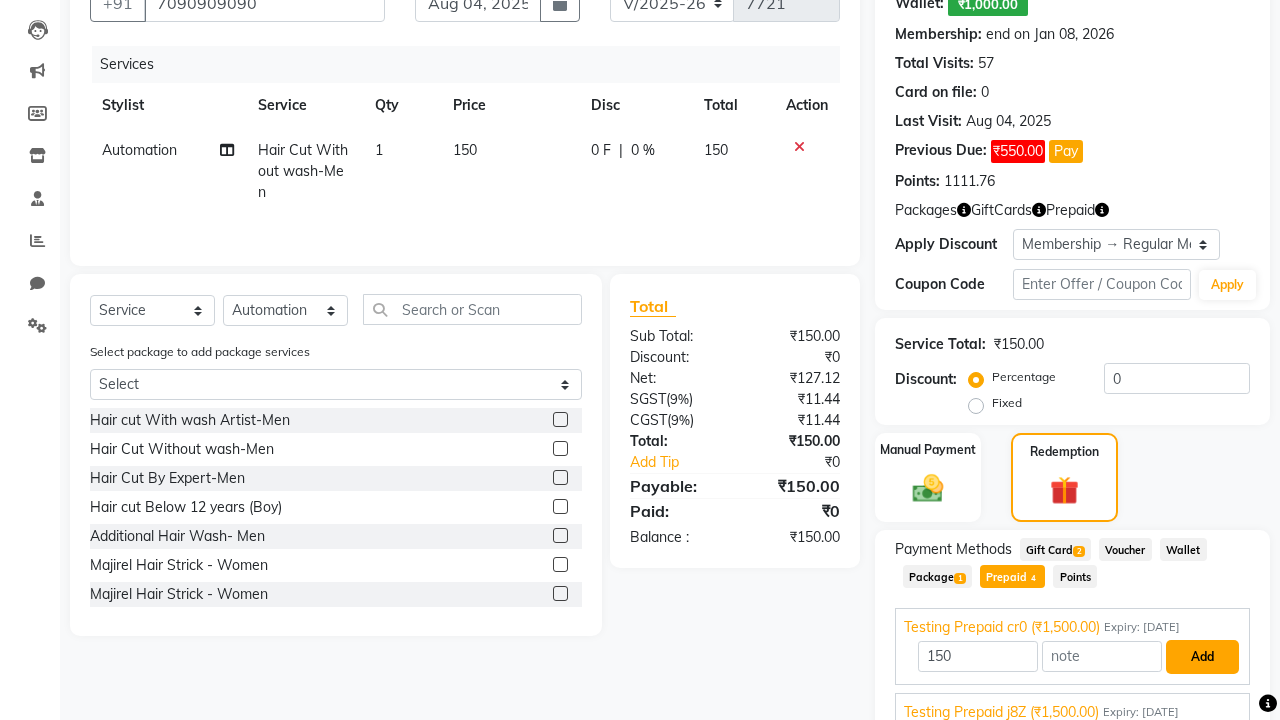 click on "Add" at bounding box center (1202, 657) 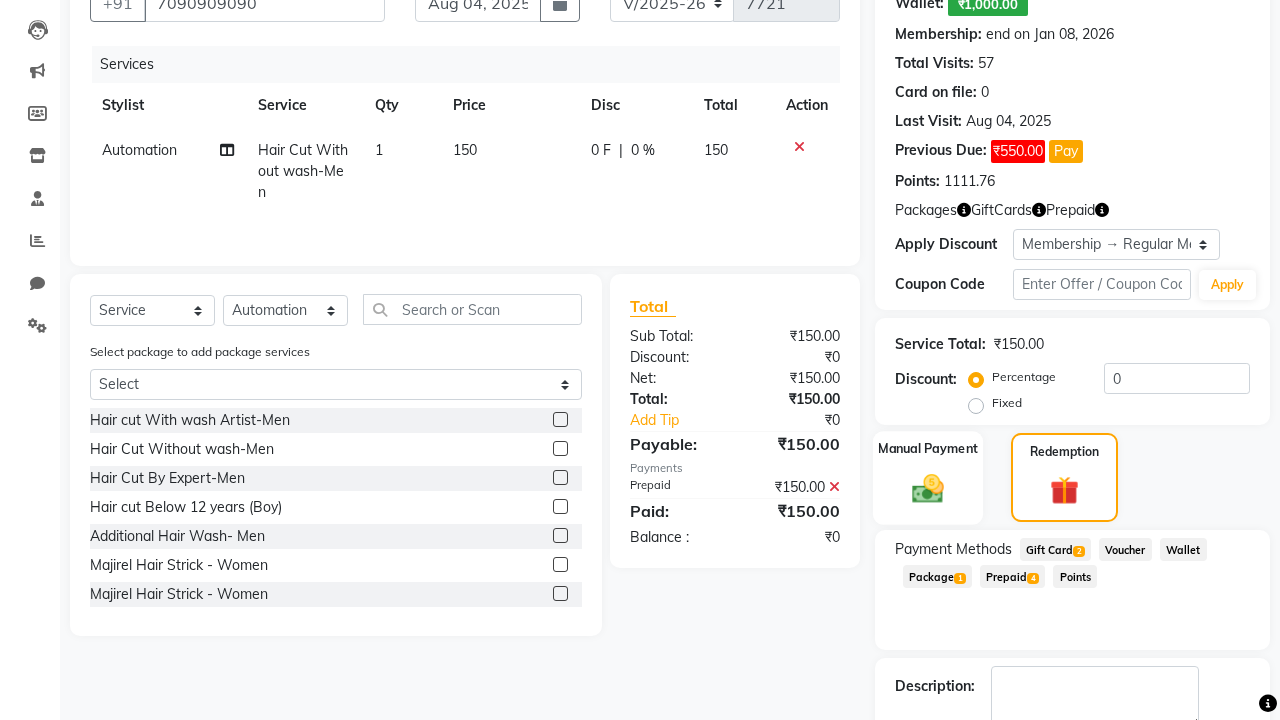 click 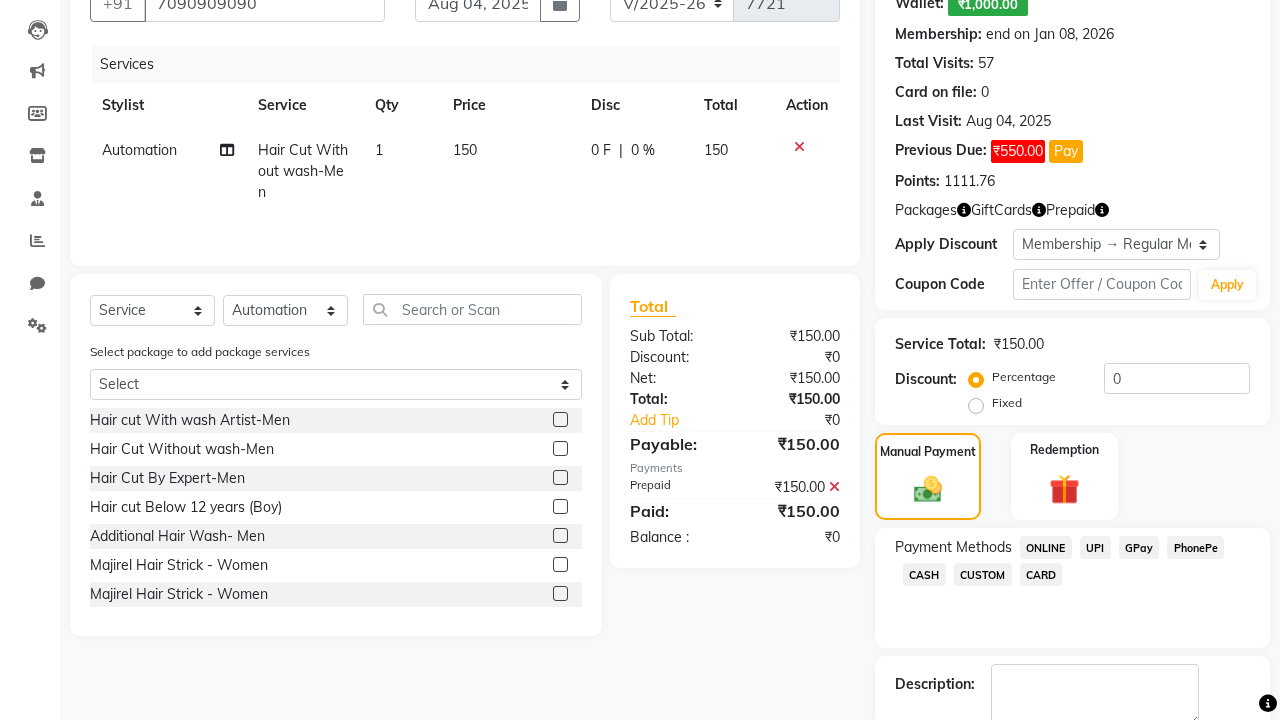 click on "ONLINE" 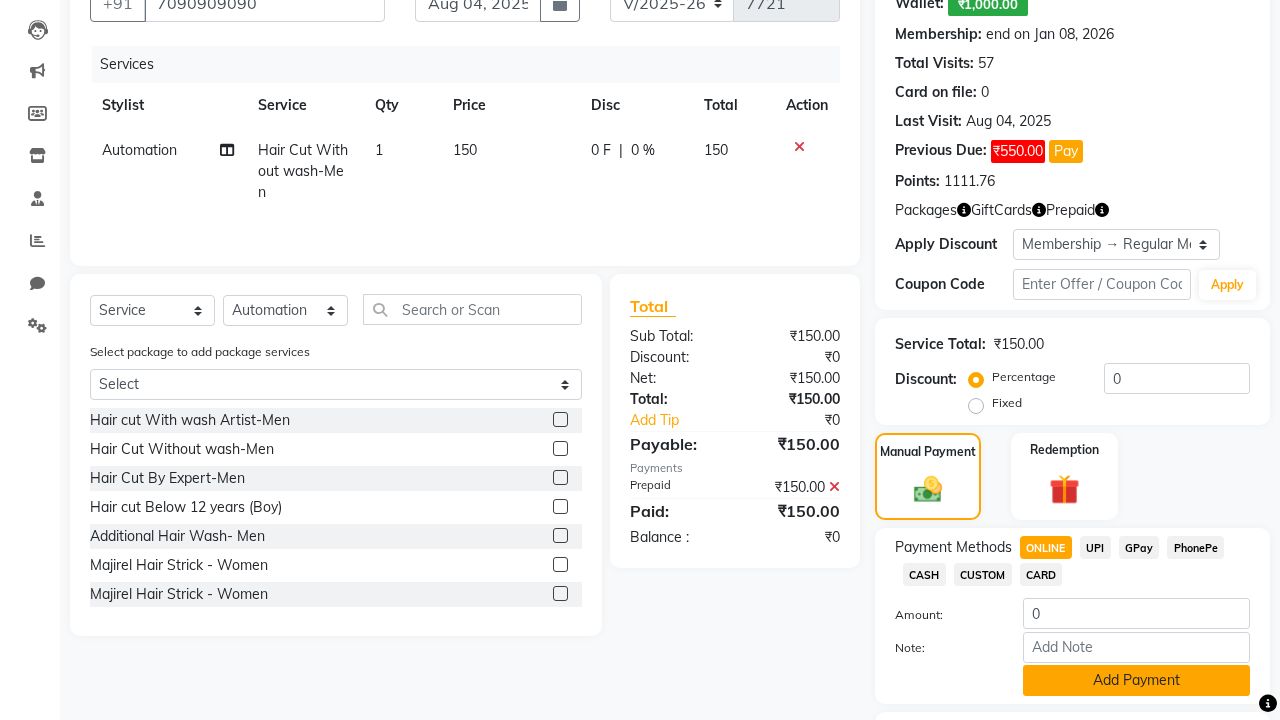 click on "Add Payment" 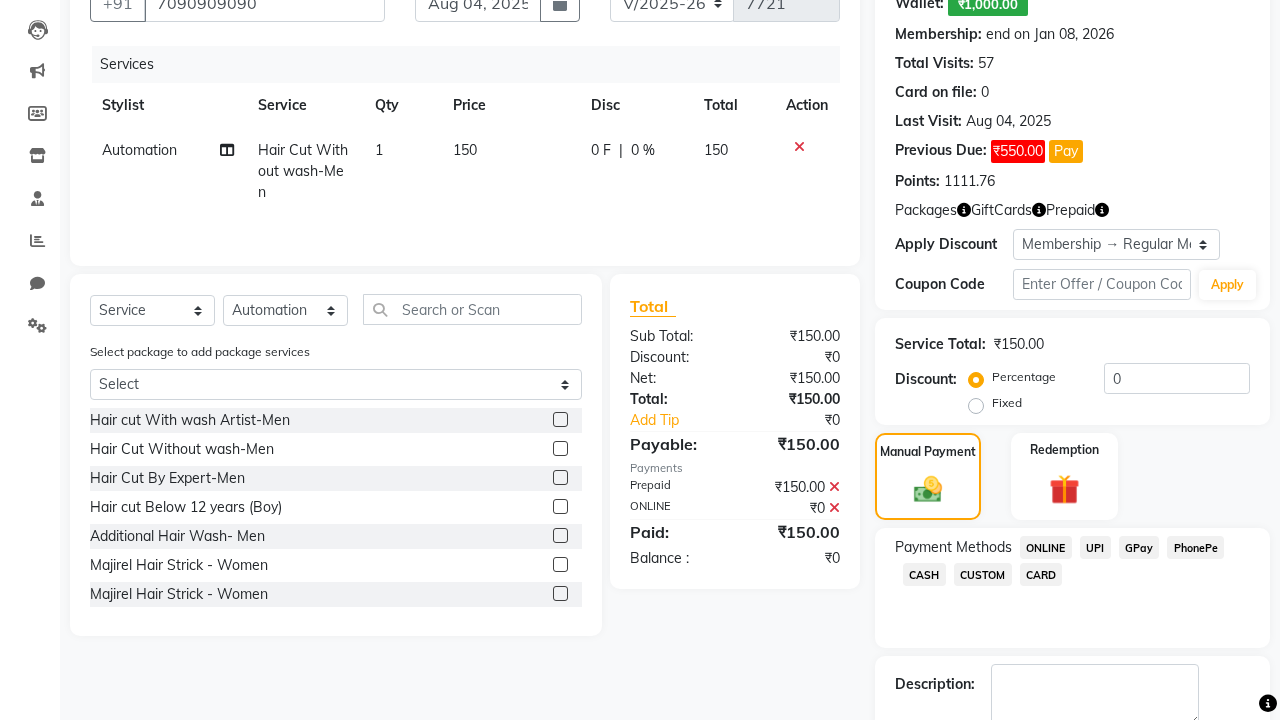 click 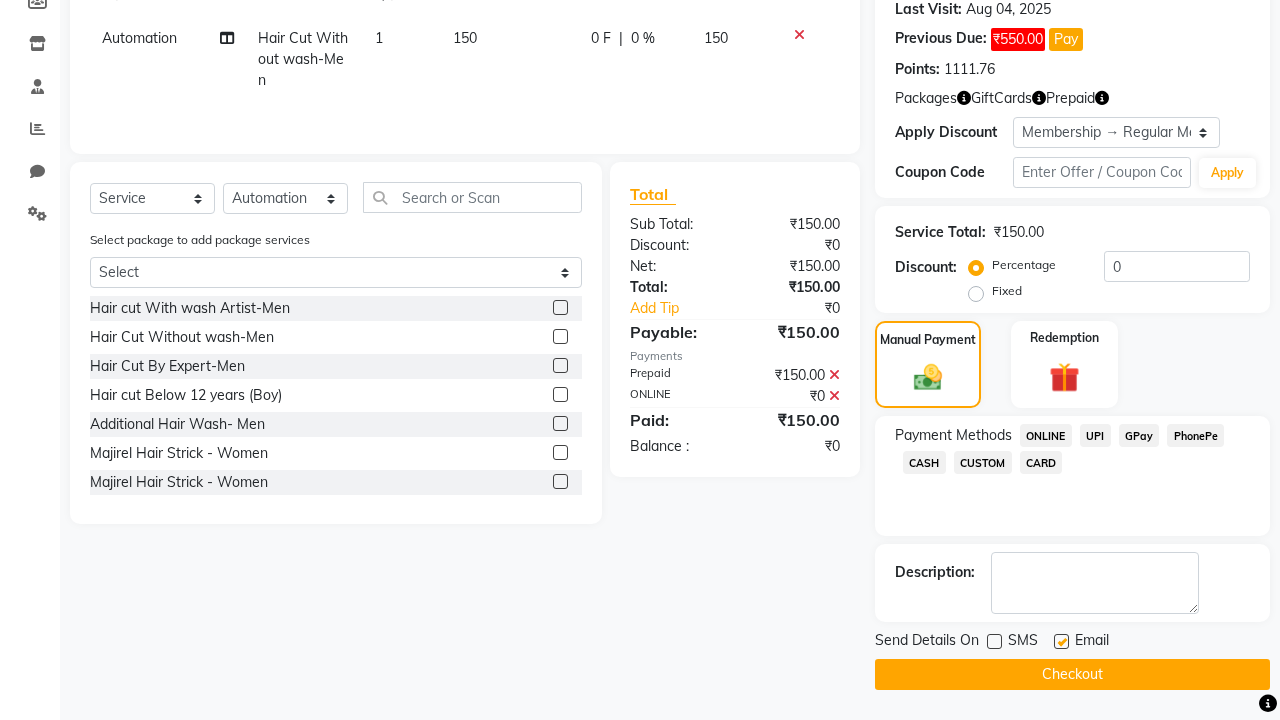 click 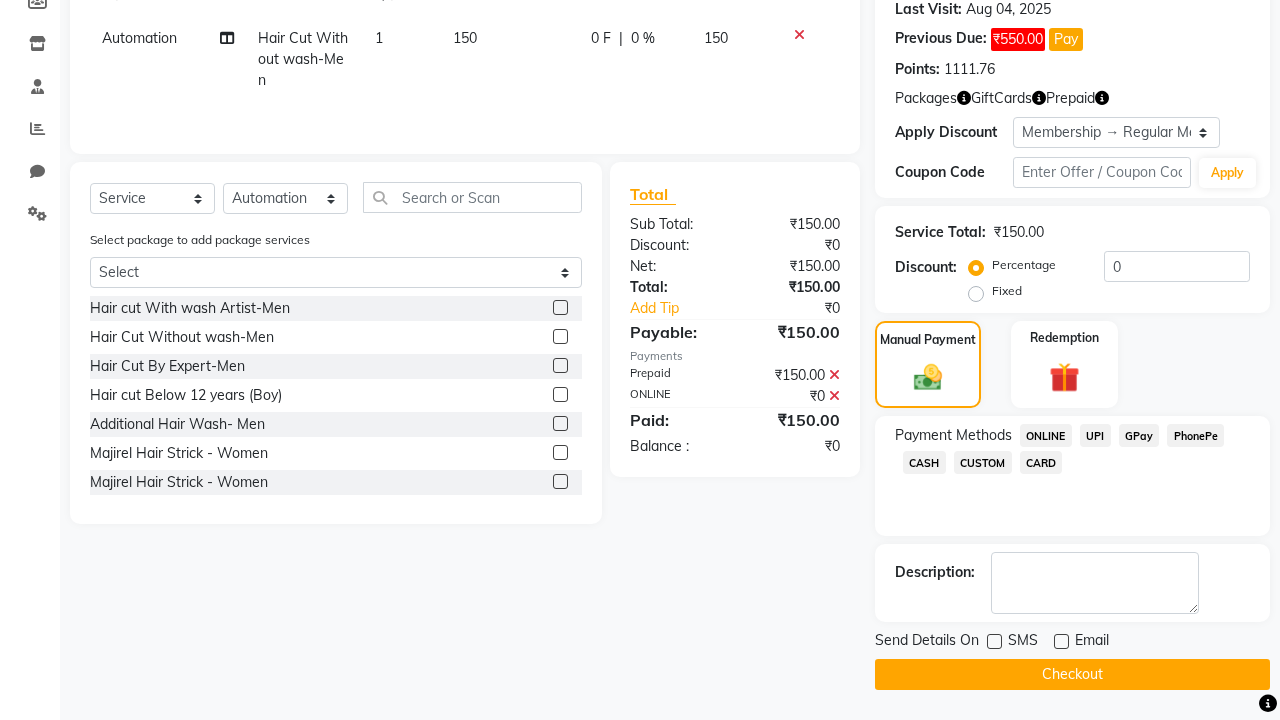 click on "Checkout" 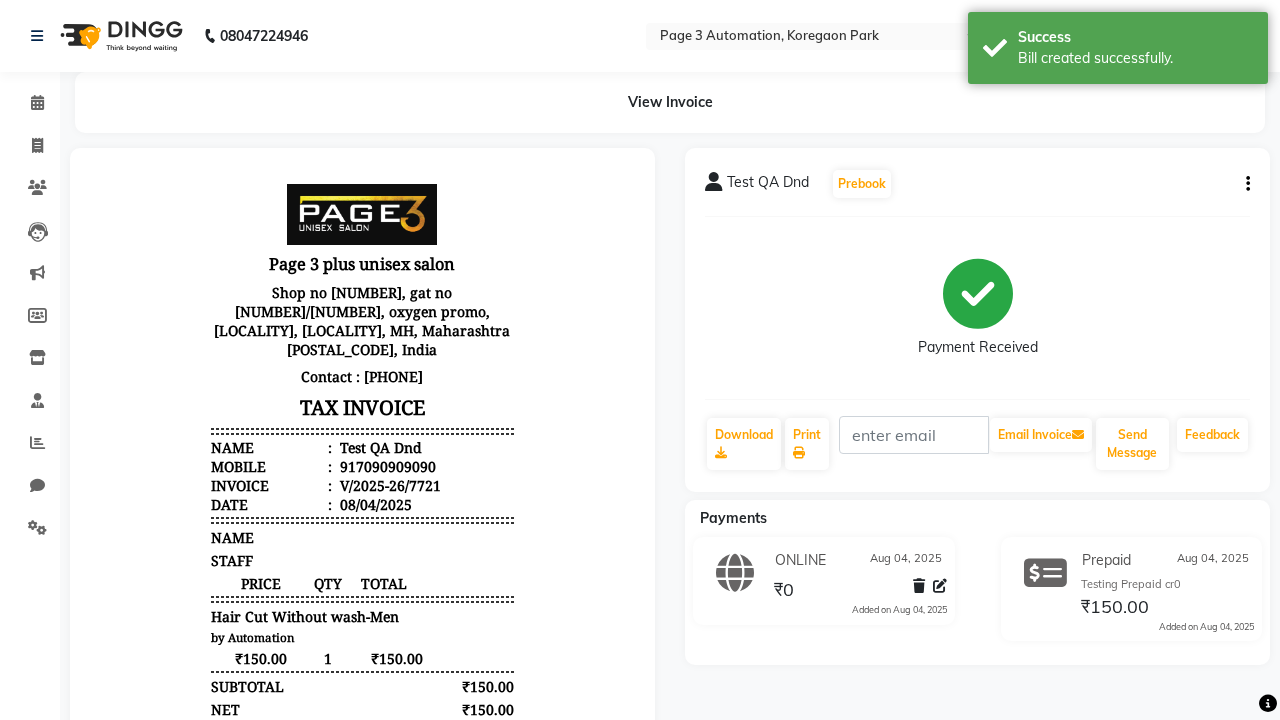 scroll, scrollTop: 0, scrollLeft: 0, axis: both 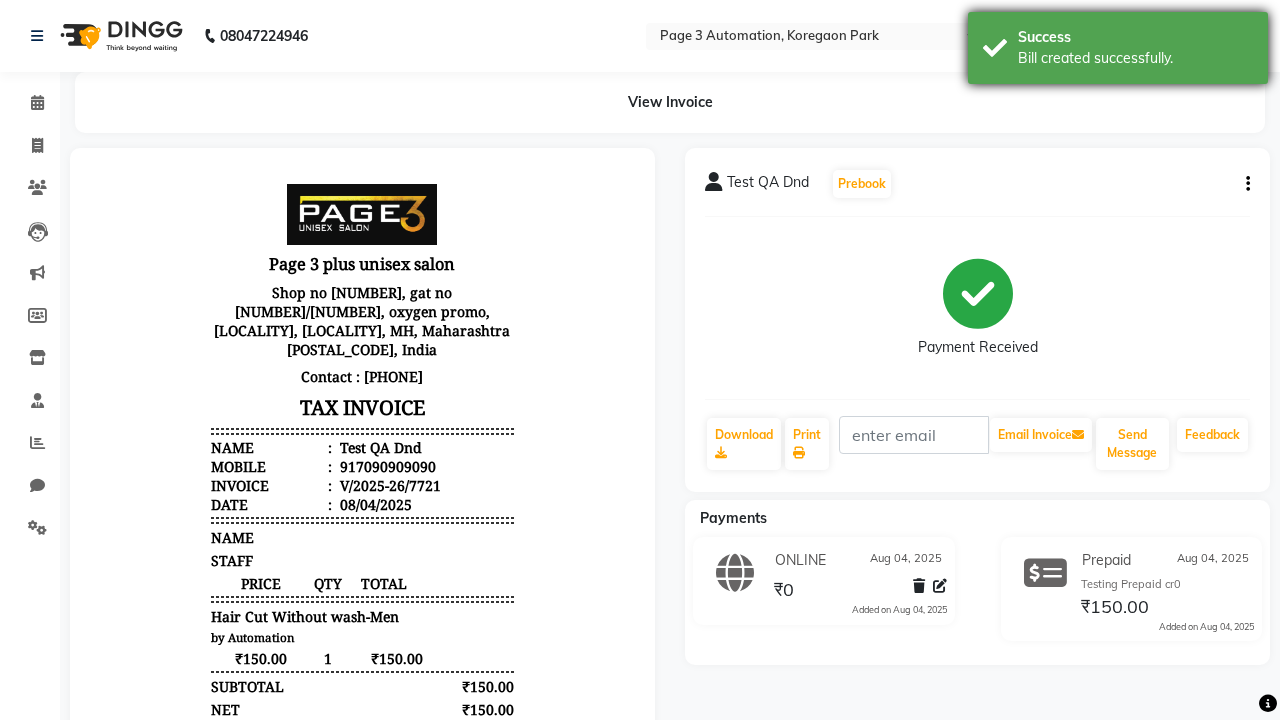 click on "Bill created successfully." at bounding box center [1135, 58] 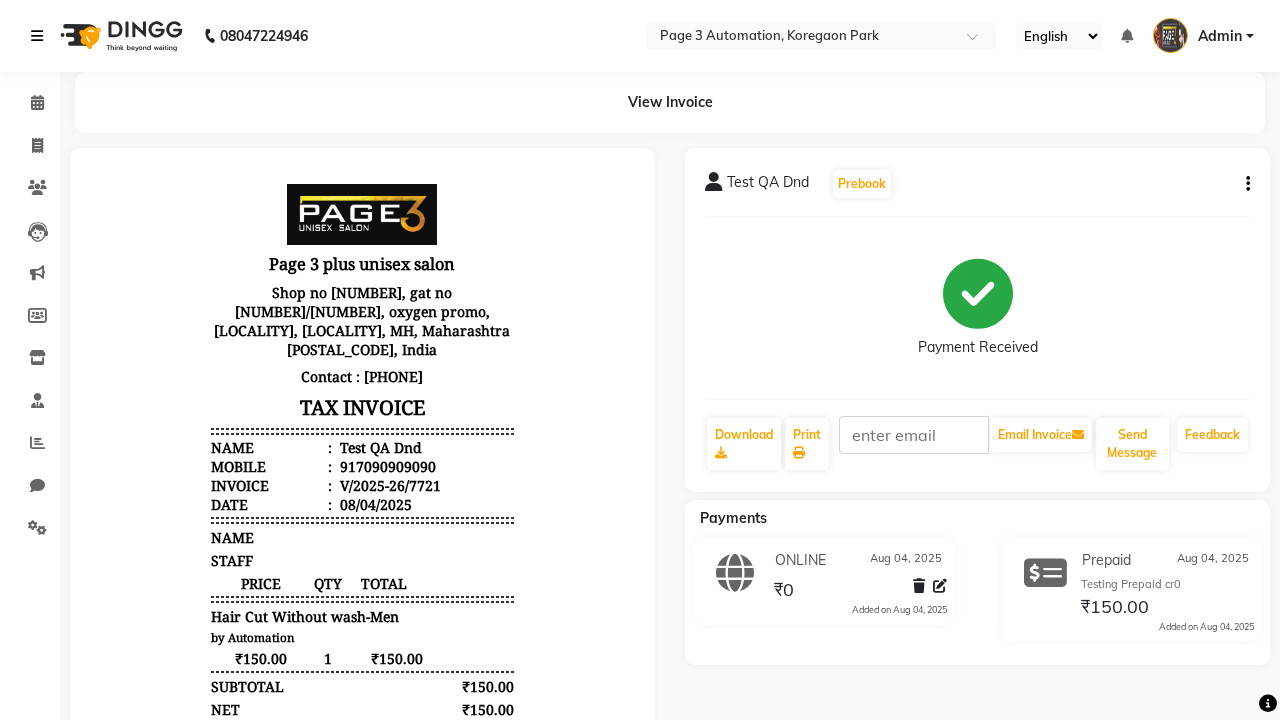click at bounding box center (37, 36) 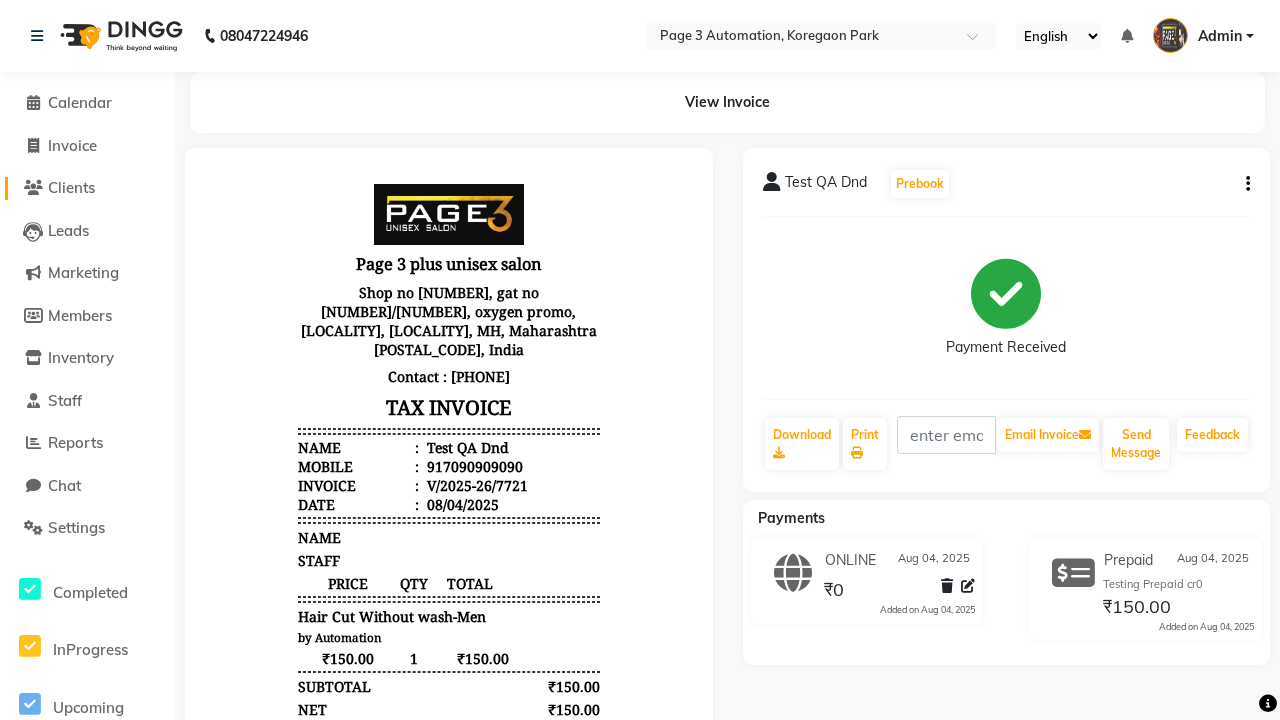 click on "Clients" 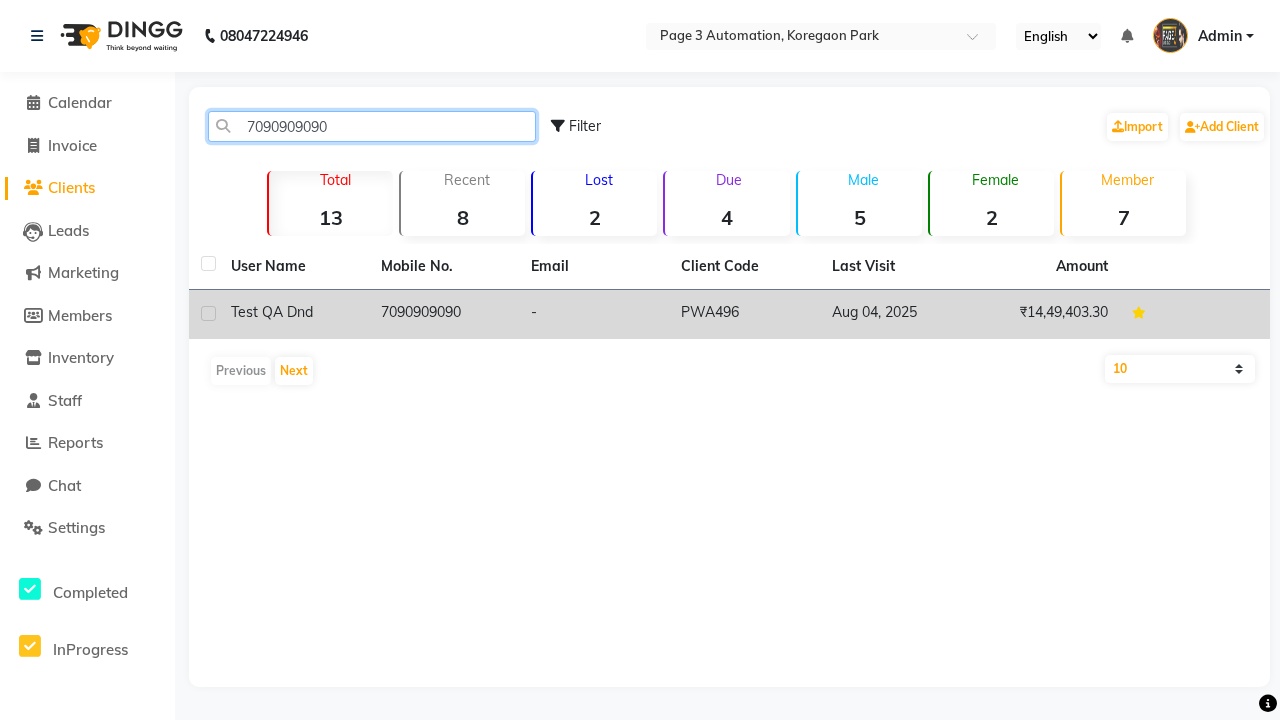 type on "7090909090" 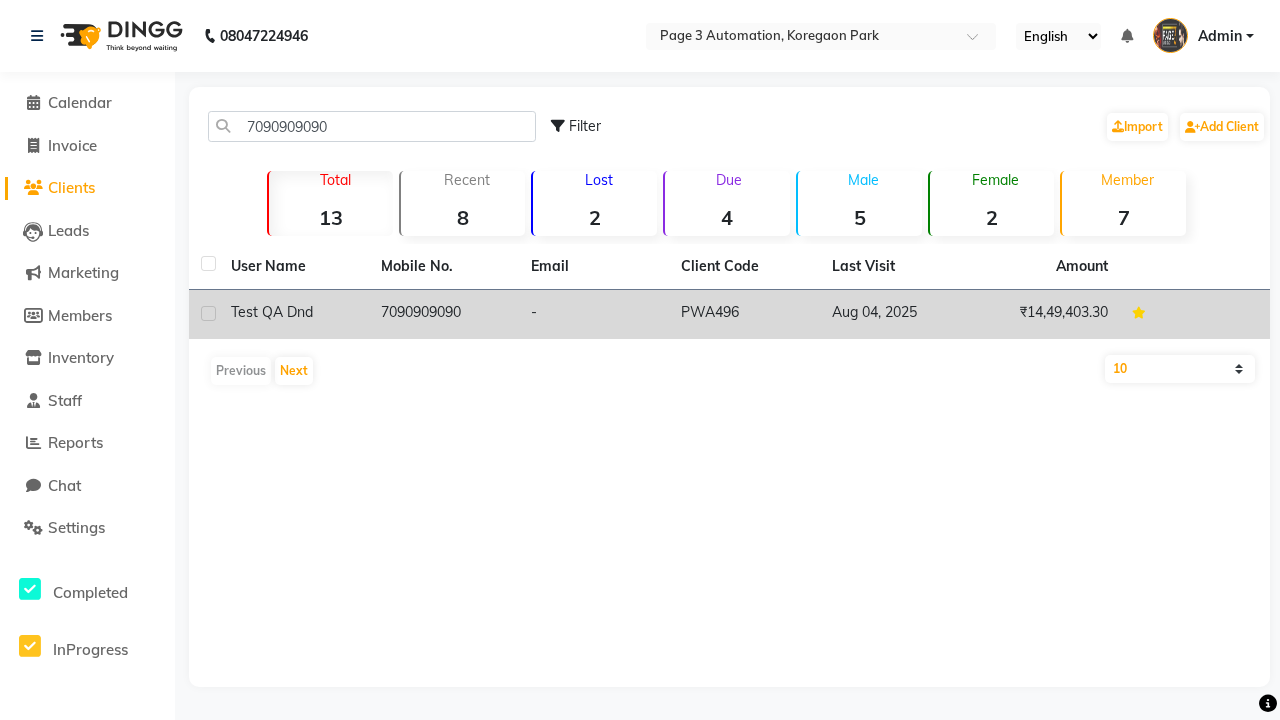 click on "7090909090" 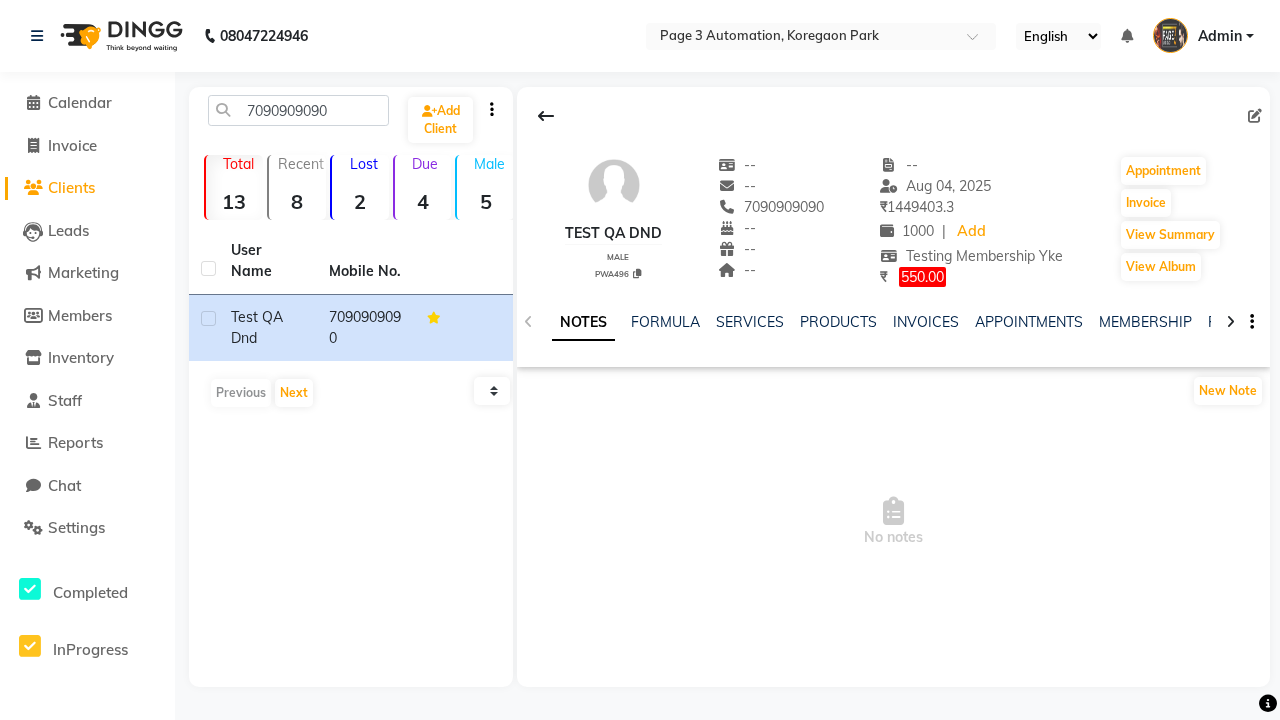click on "VOUCHERS" 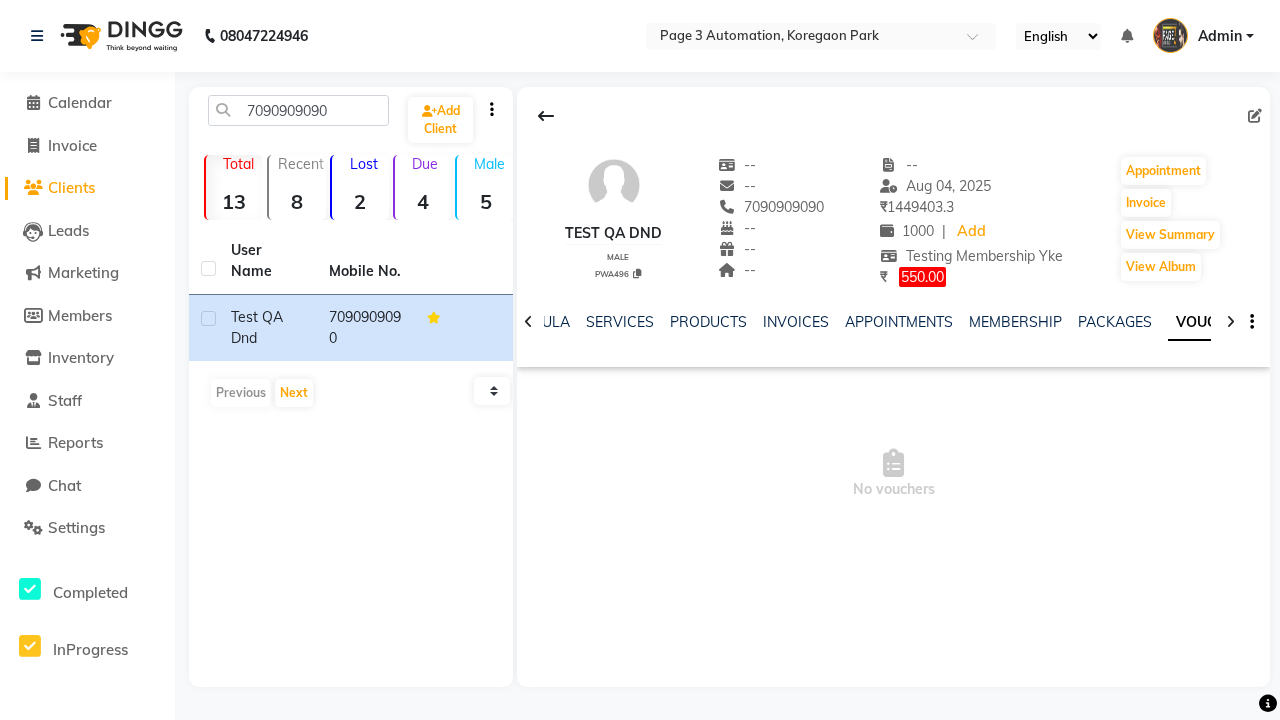 scroll, scrollTop: 0, scrollLeft: 460, axis: horizontal 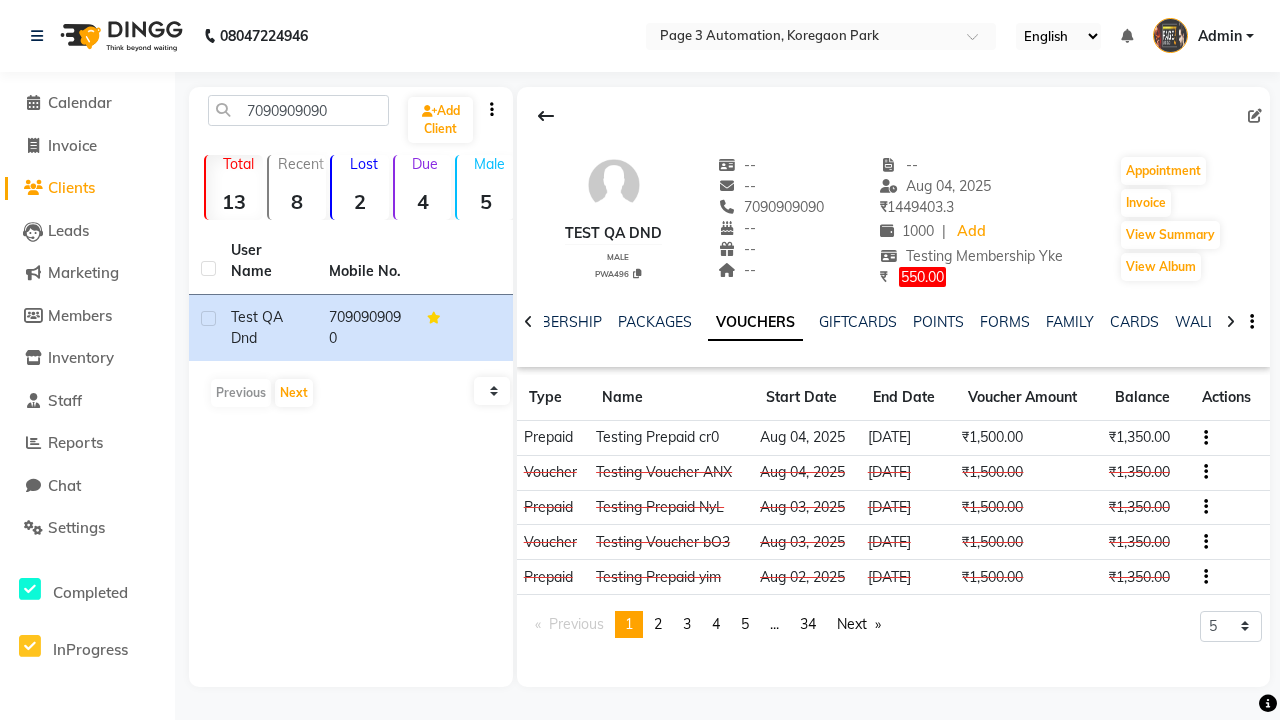 click 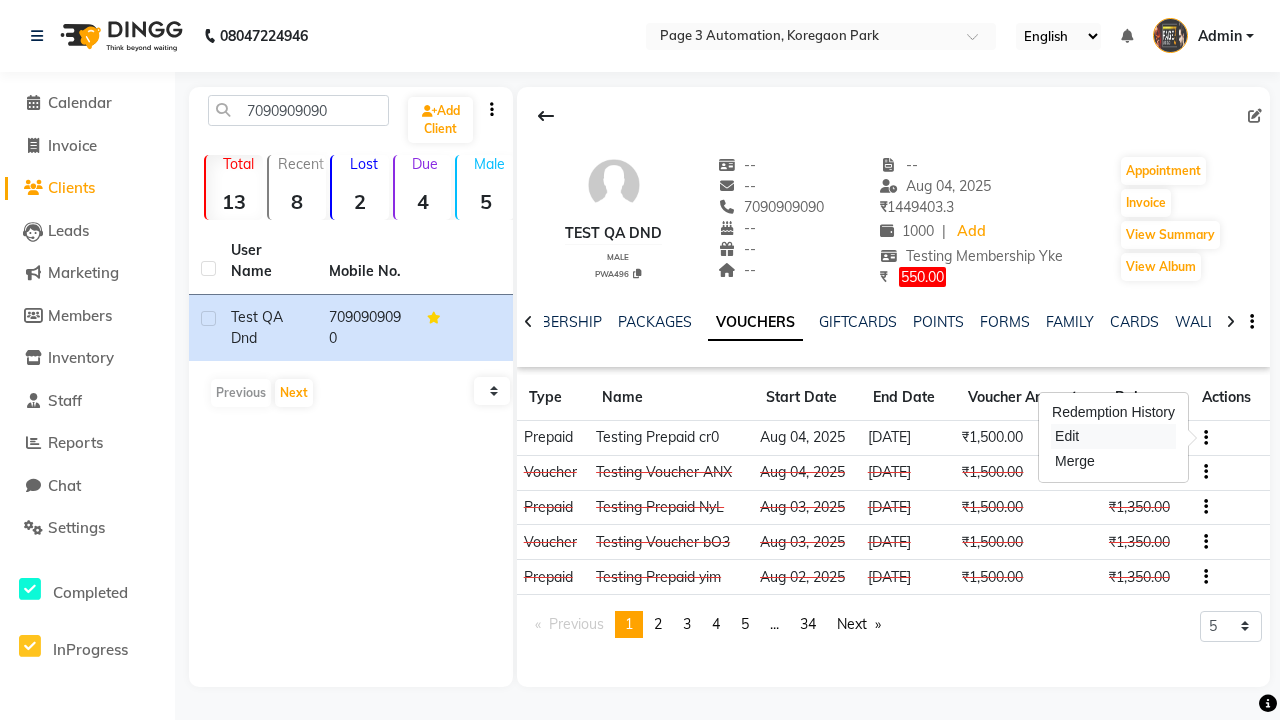 click on "Edit" at bounding box center [1113, 436] 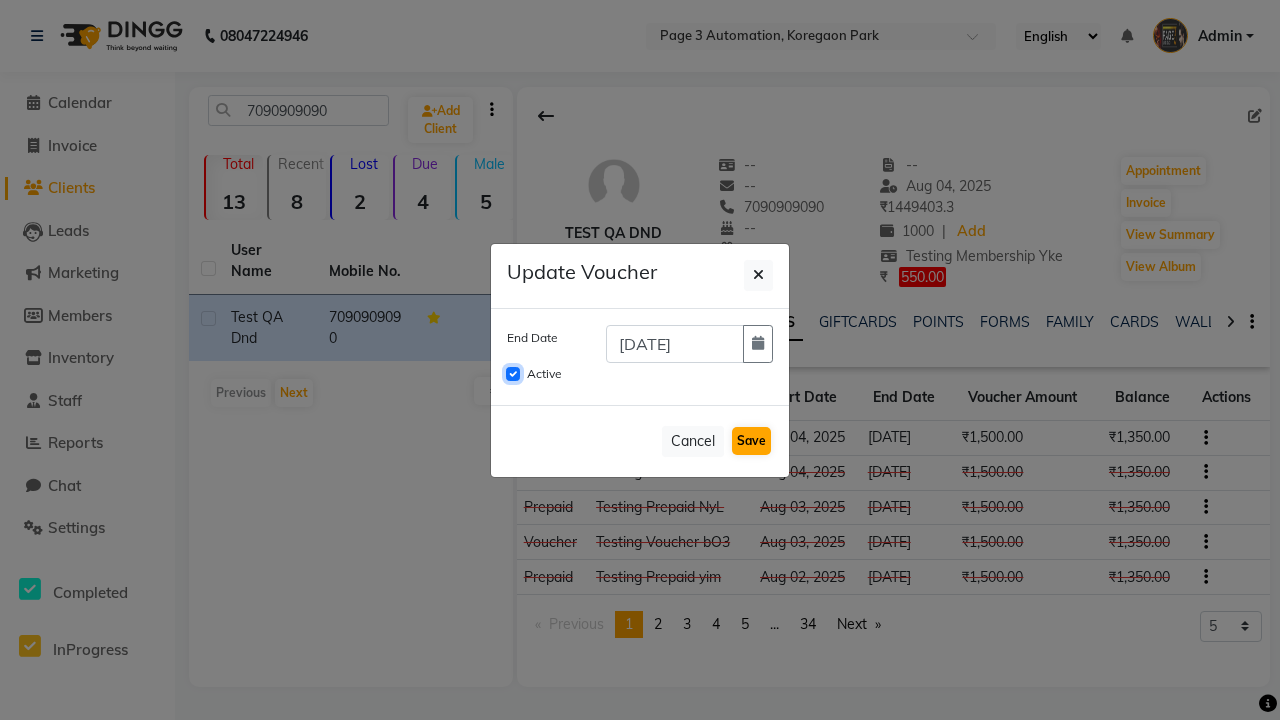 click on "Active" at bounding box center (513, 374) 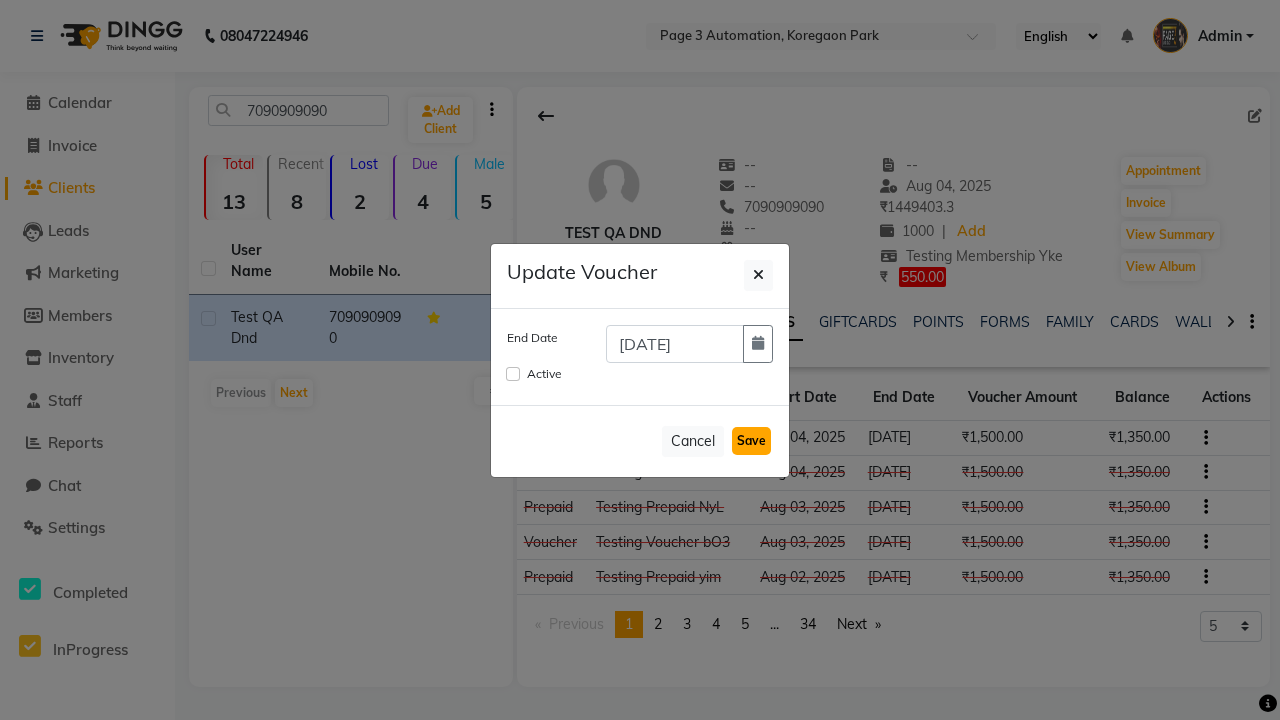 click on "Save" 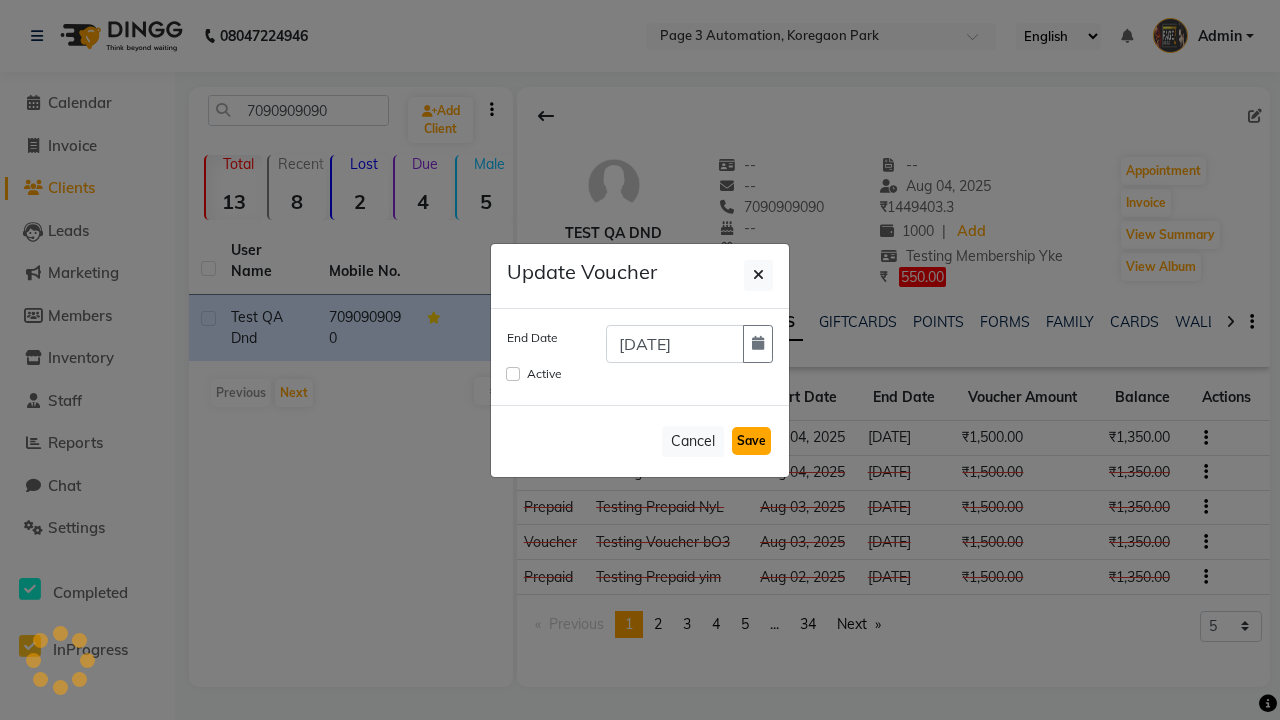 type 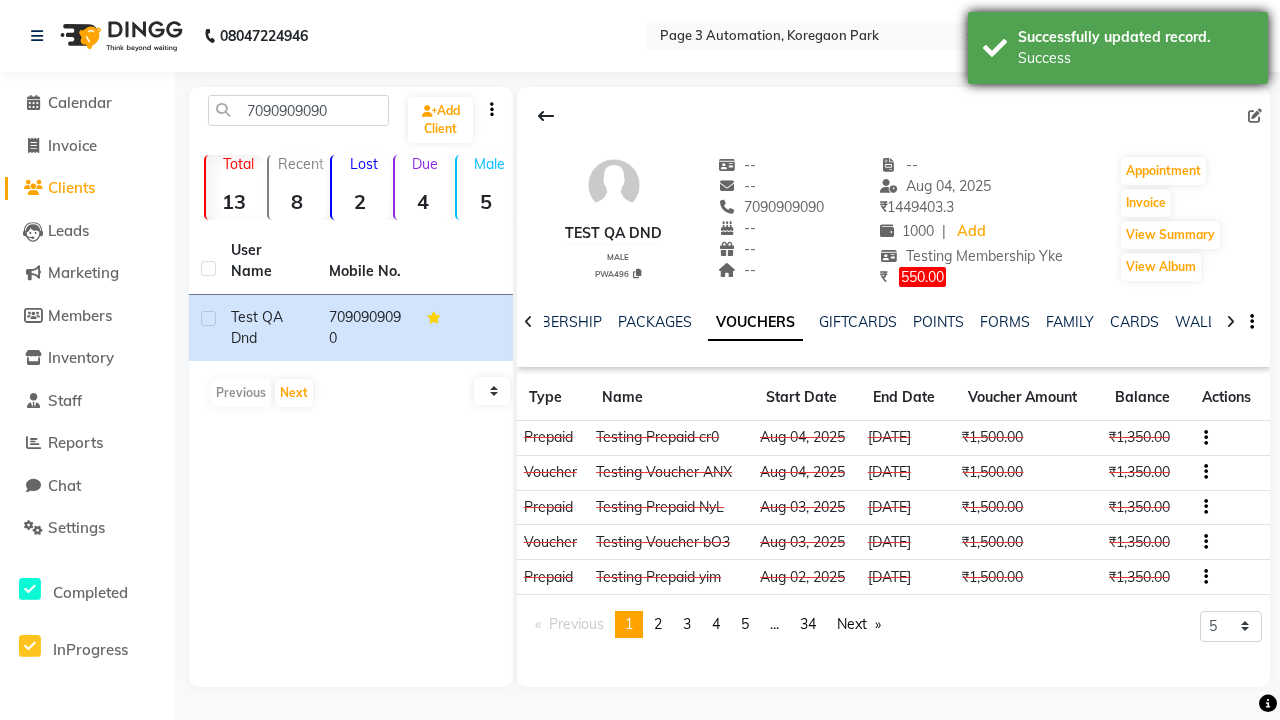 click on "Success" at bounding box center [1135, 58] 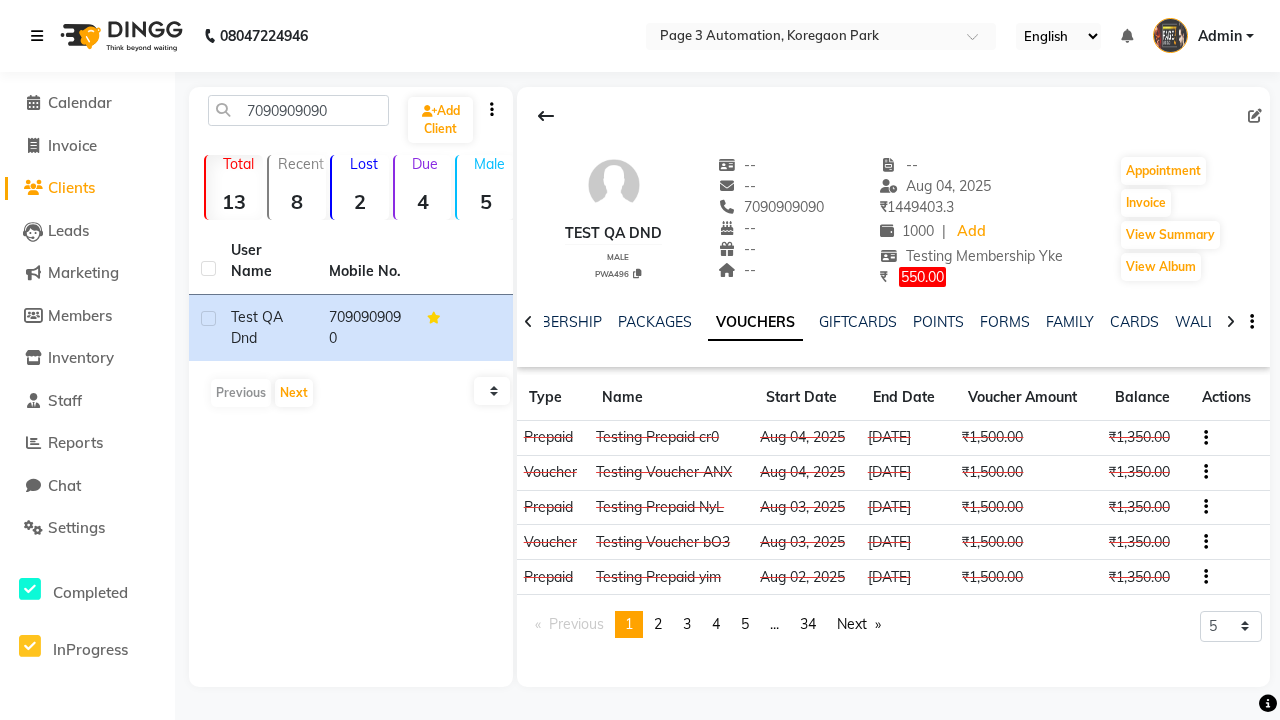 click at bounding box center [37, 36] 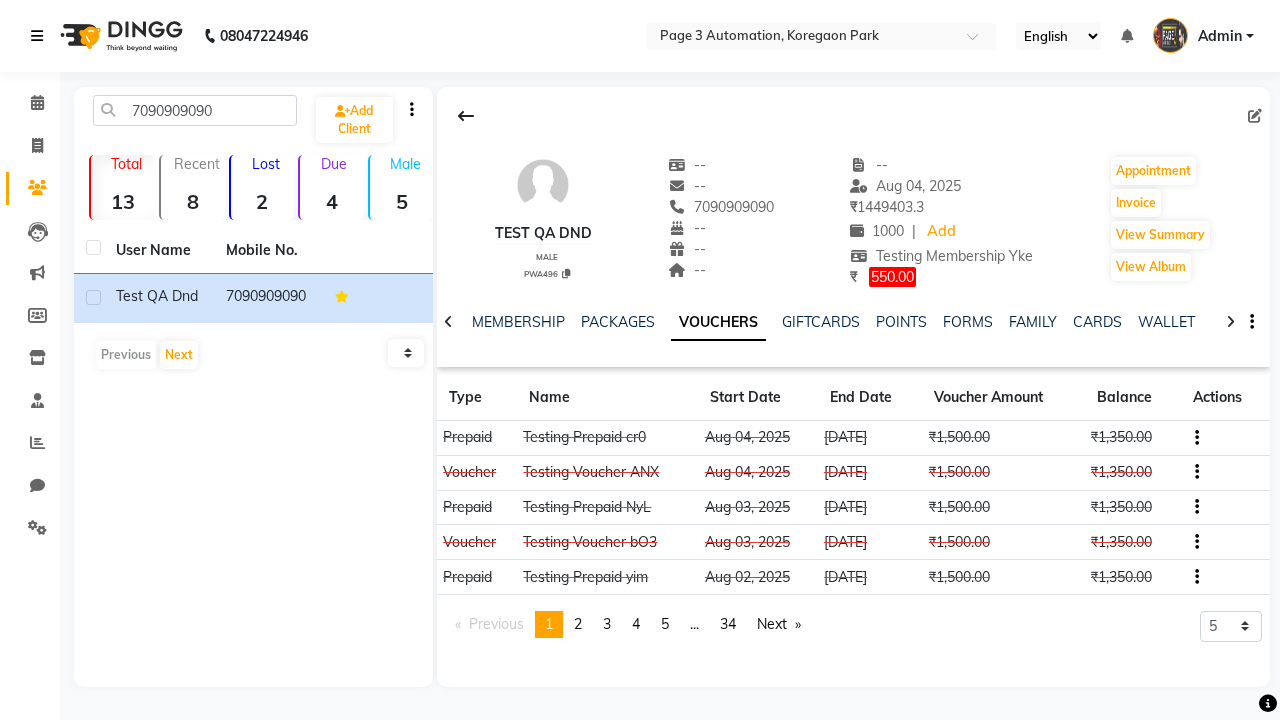 scroll, scrollTop: 0, scrollLeft: 417, axis: horizontal 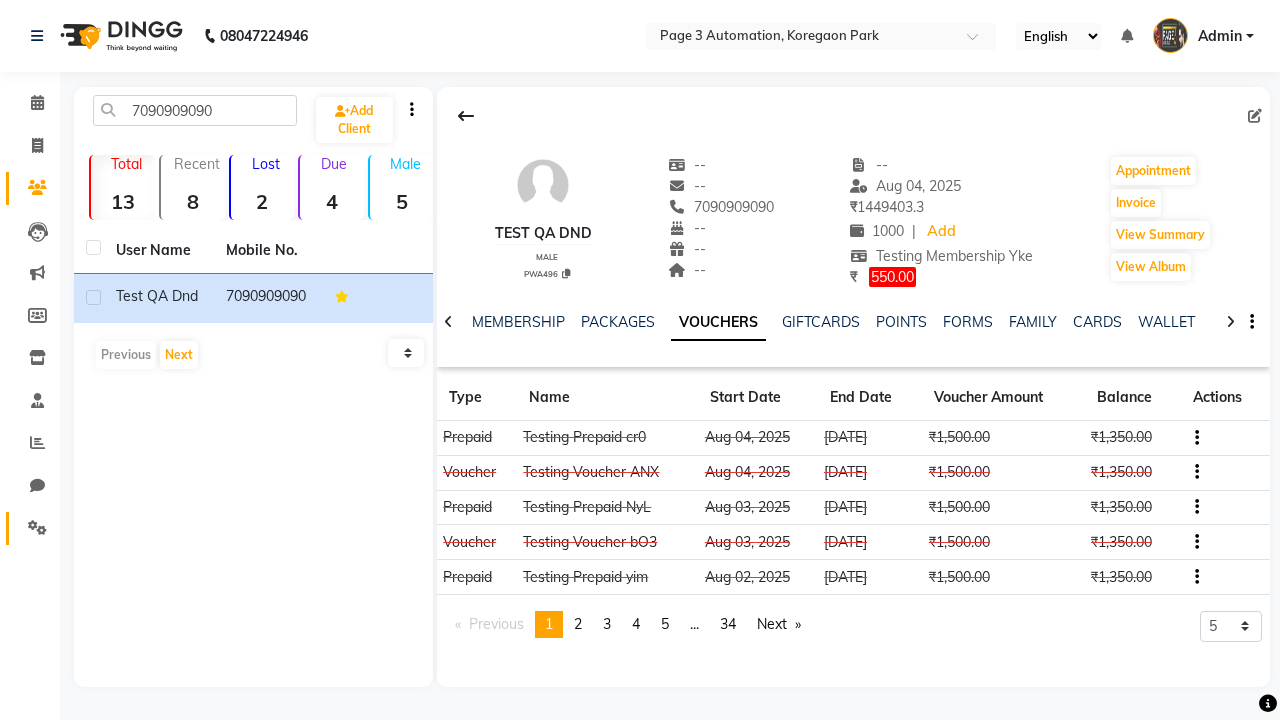 click 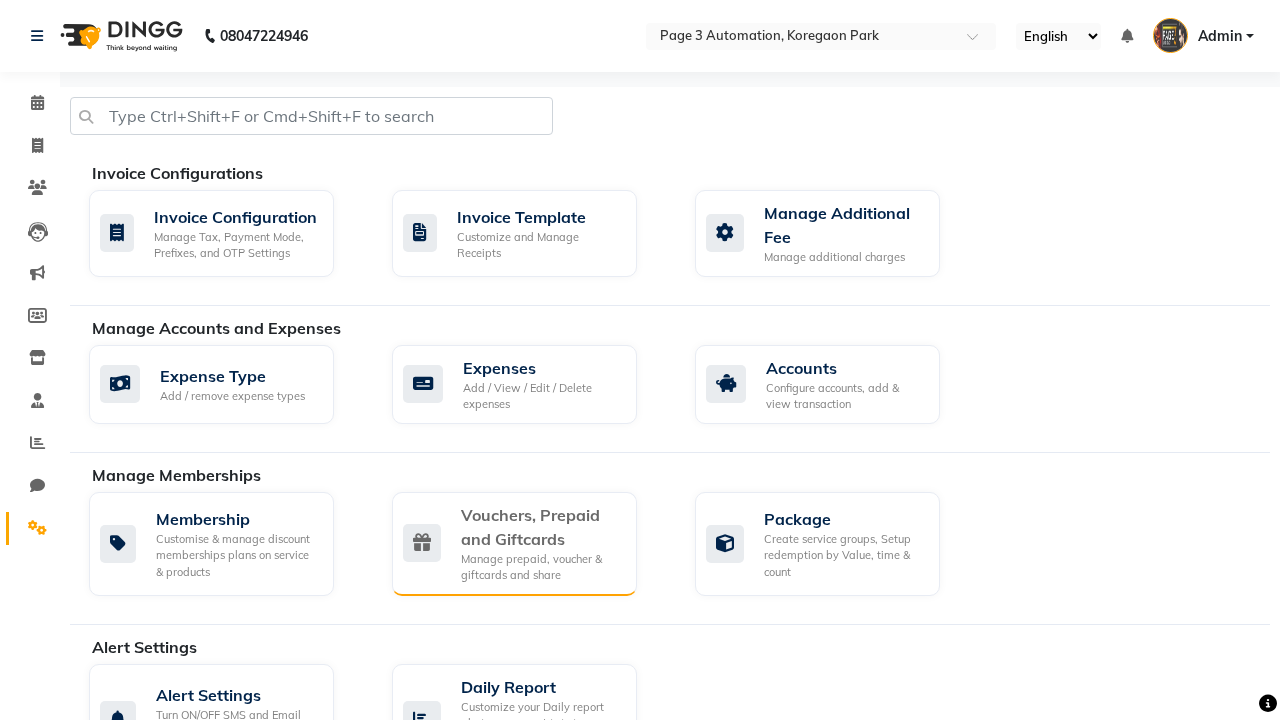 click on "Vouchers, Prepaid and Giftcards" 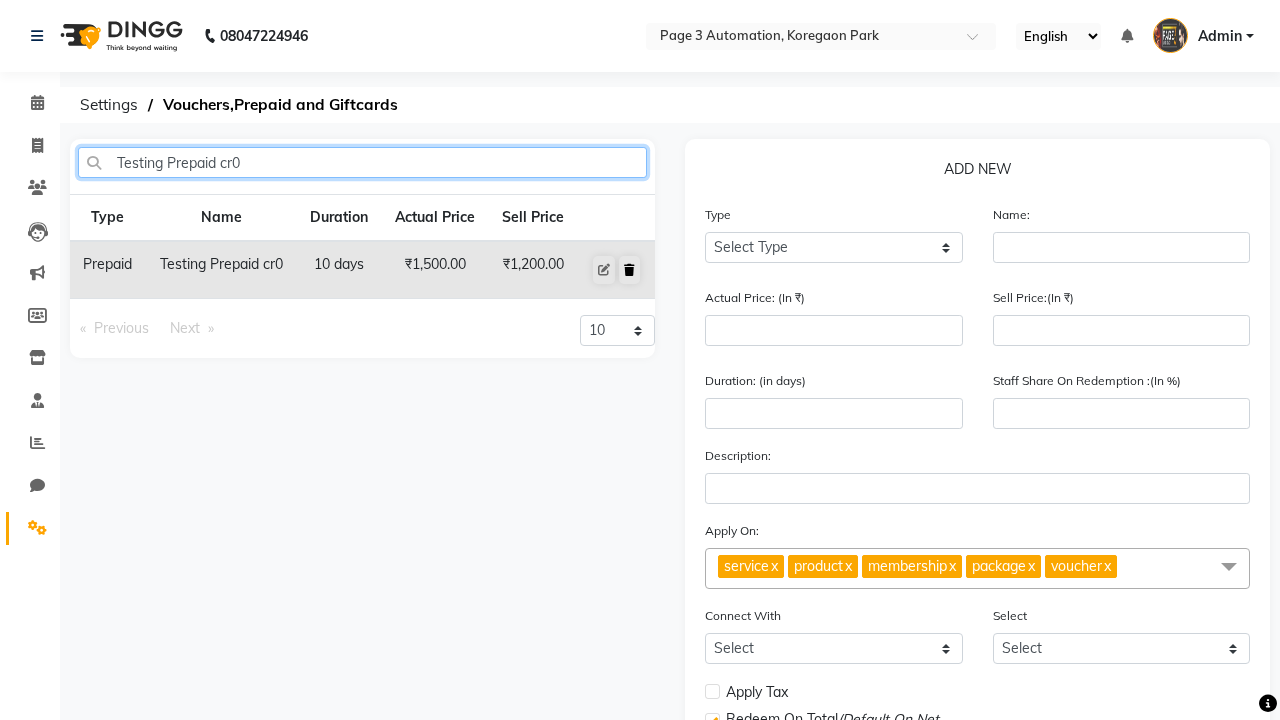 type on "Testing Prepaid cr0" 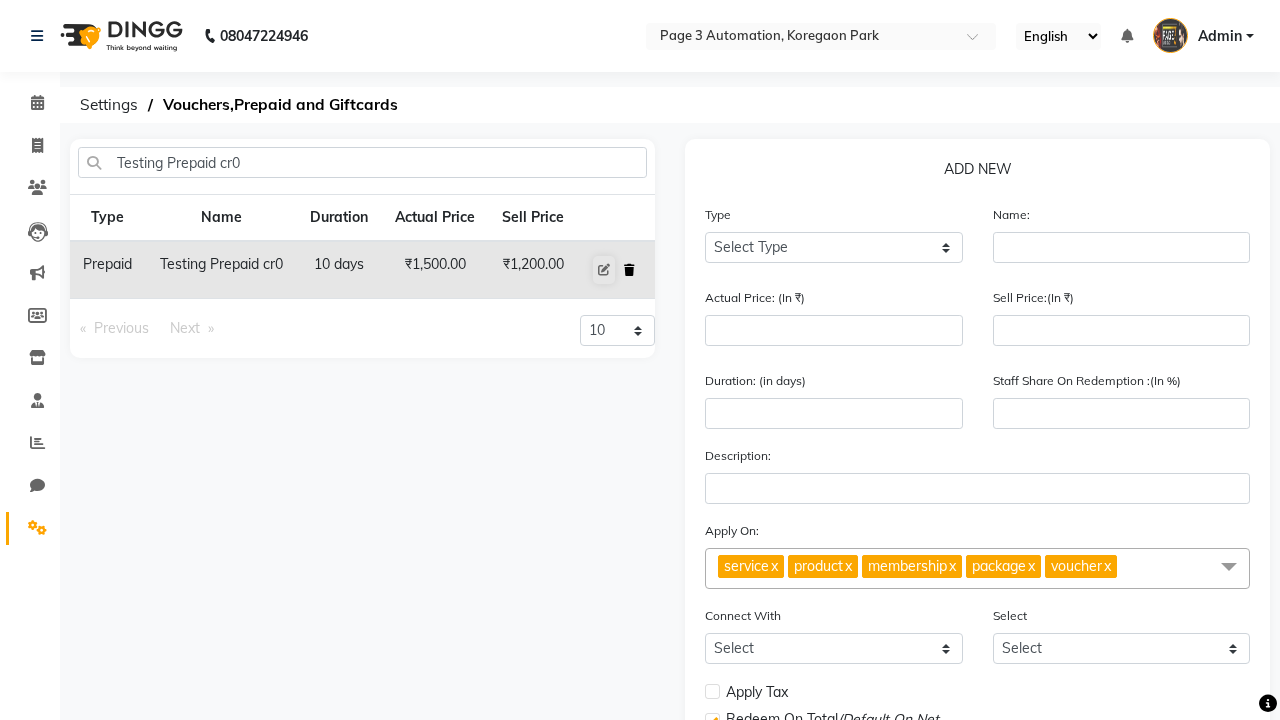 click 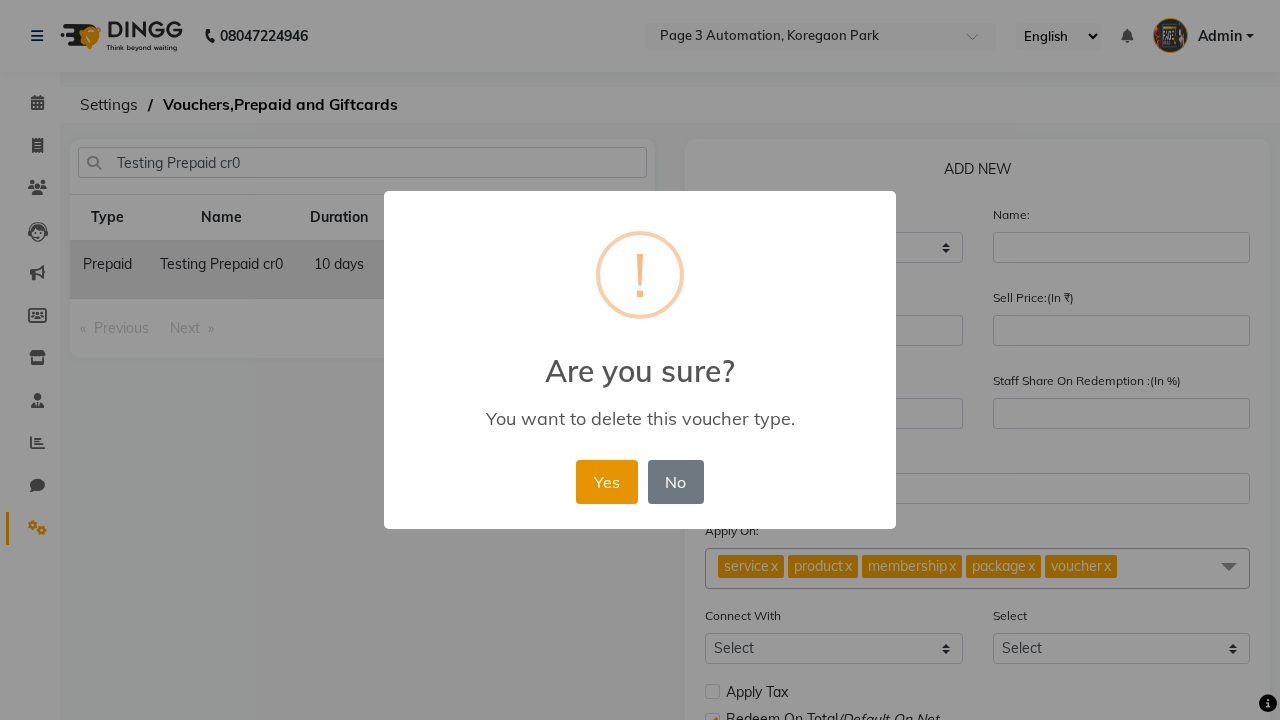 click on "Yes" at bounding box center (606, 482) 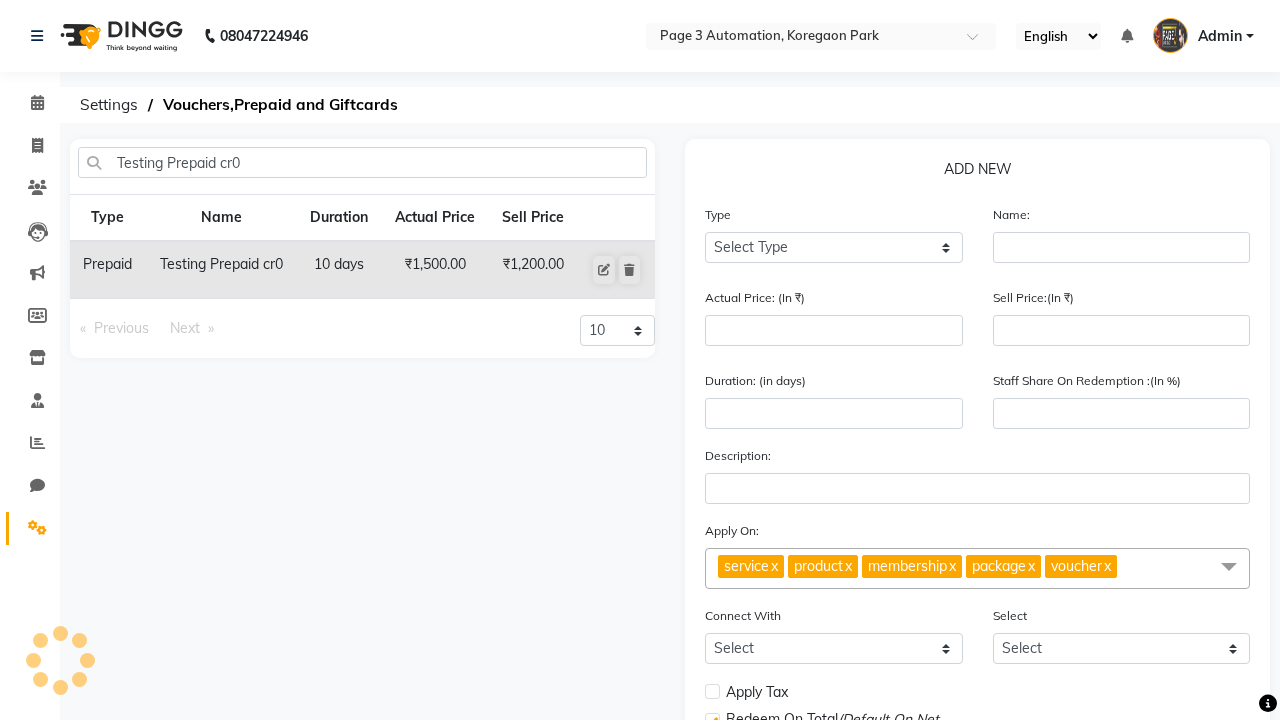 type 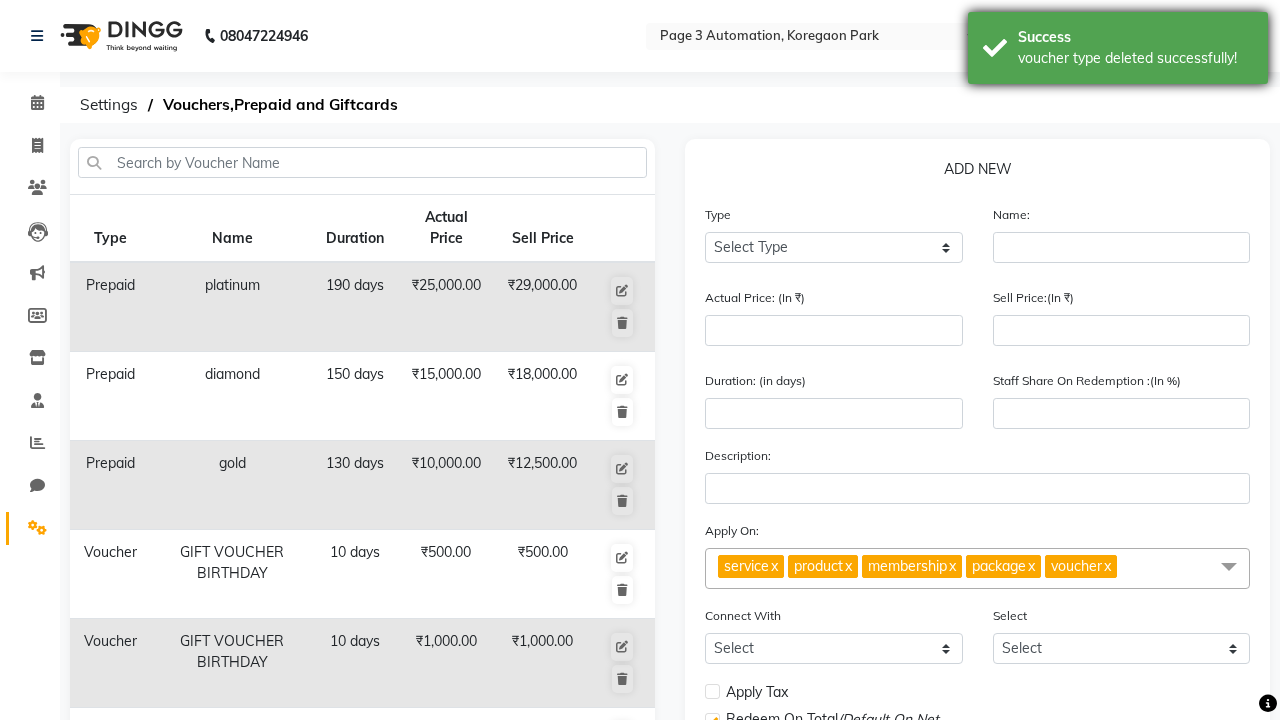 click on "voucher type deleted successfully!" at bounding box center (1135, 58) 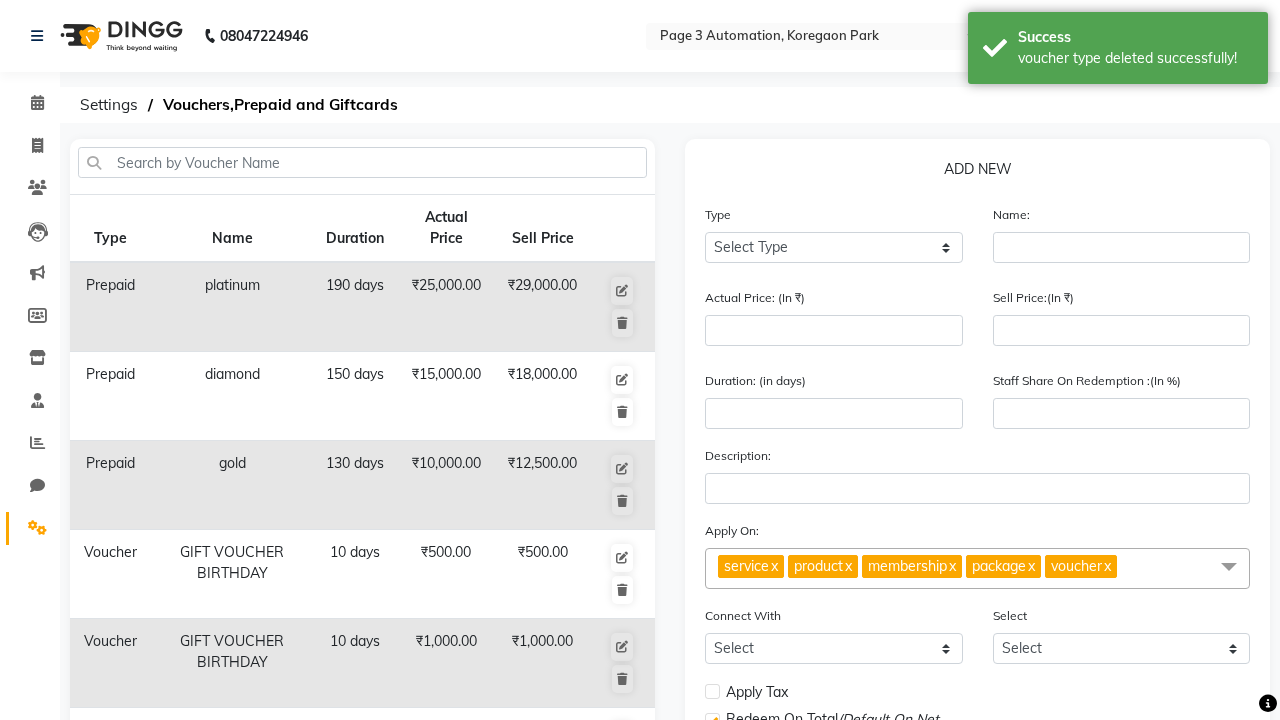 click on "Admin" at bounding box center (1220, 36) 